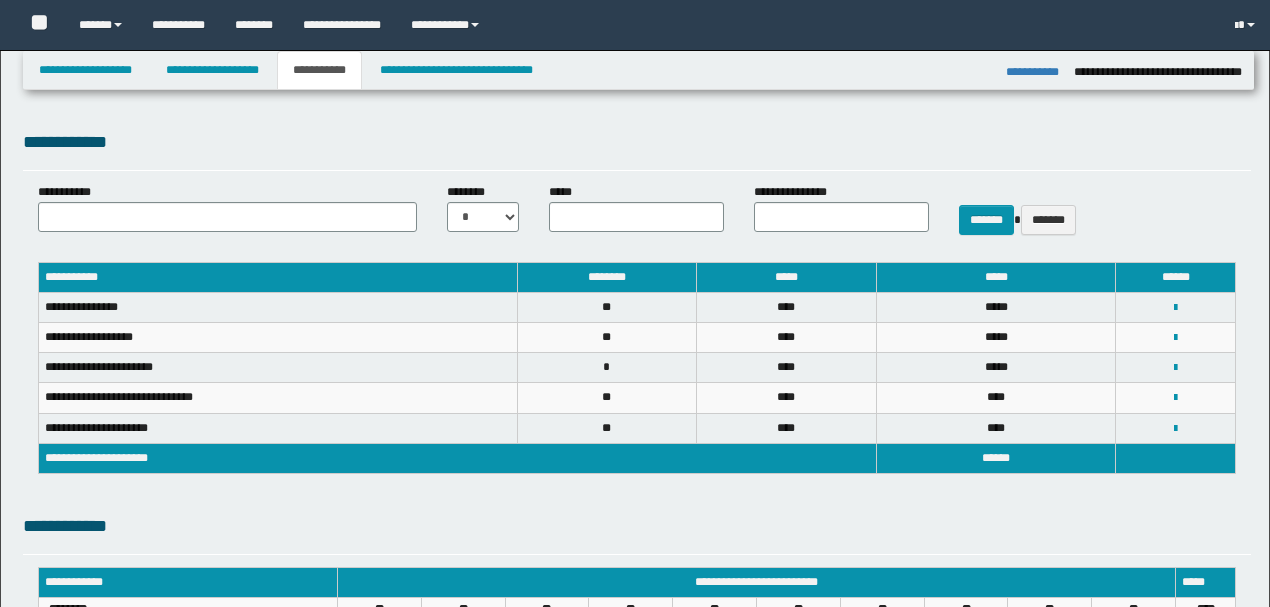 select on "***" 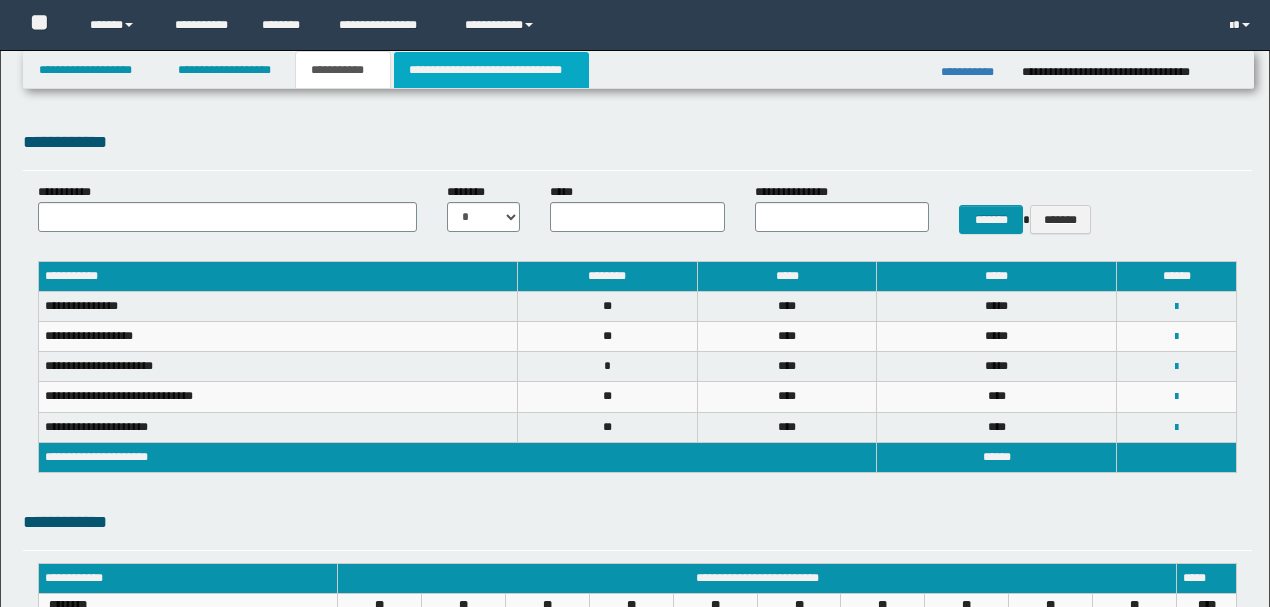 scroll, scrollTop: 200, scrollLeft: 0, axis: vertical 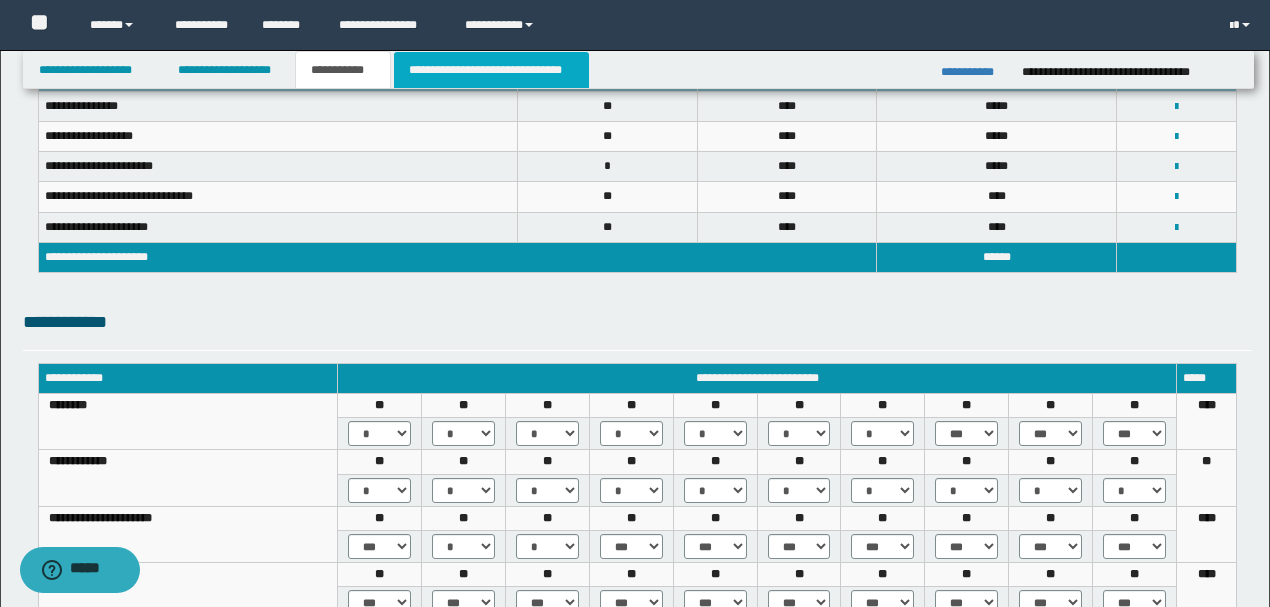 click on "**********" at bounding box center [491, 70] 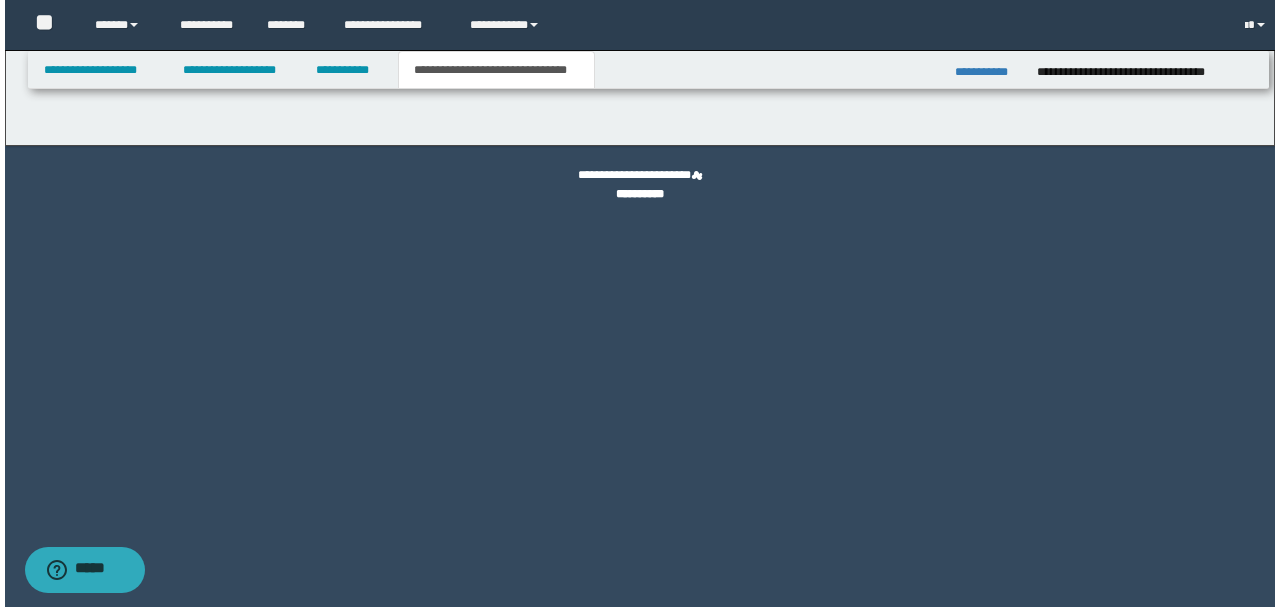 scroll, scrollTop: 0, scrollLeft: 0, axis: both 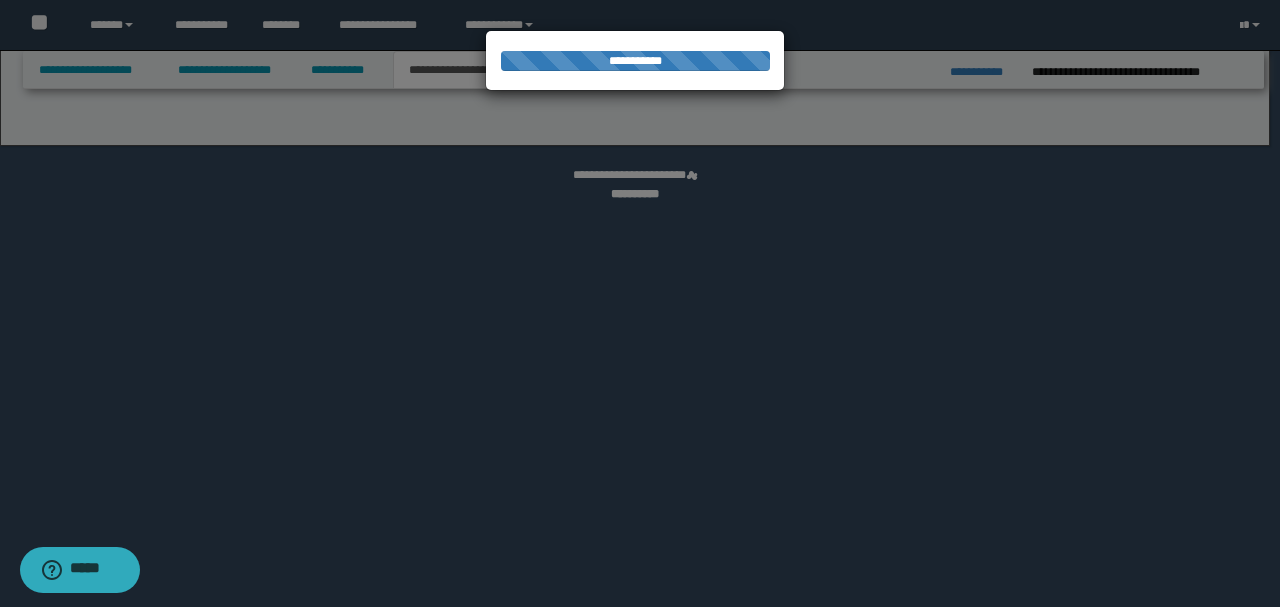 select on "*" 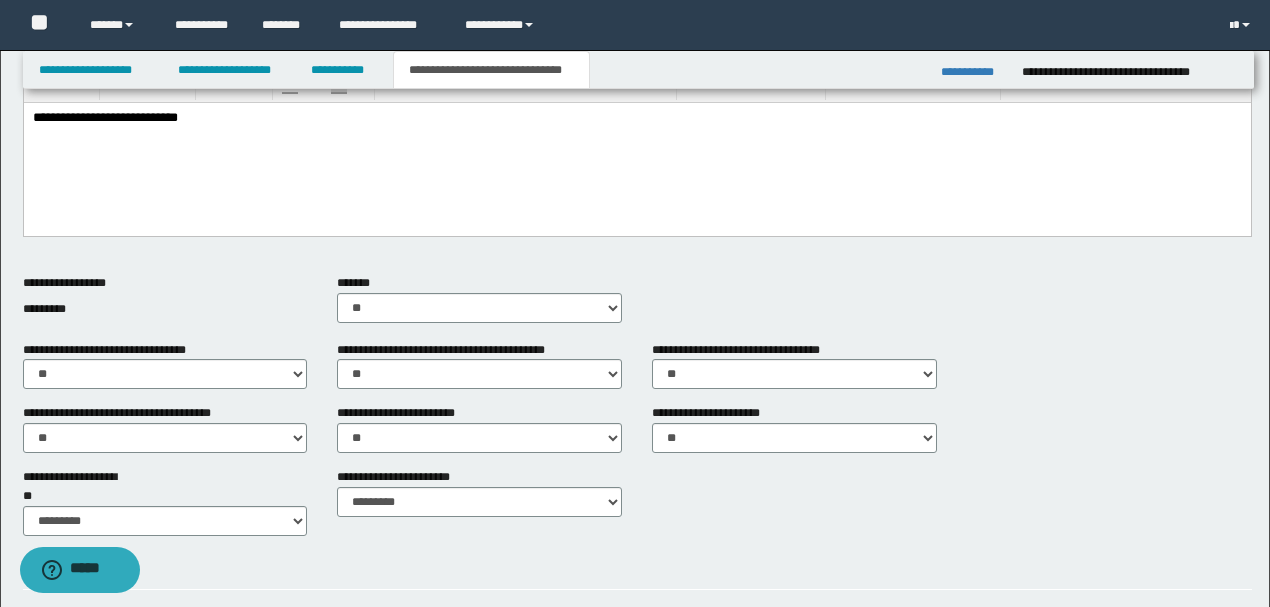 scroll, scrollTop: 66, scrollLeft: 0, axis: vertical 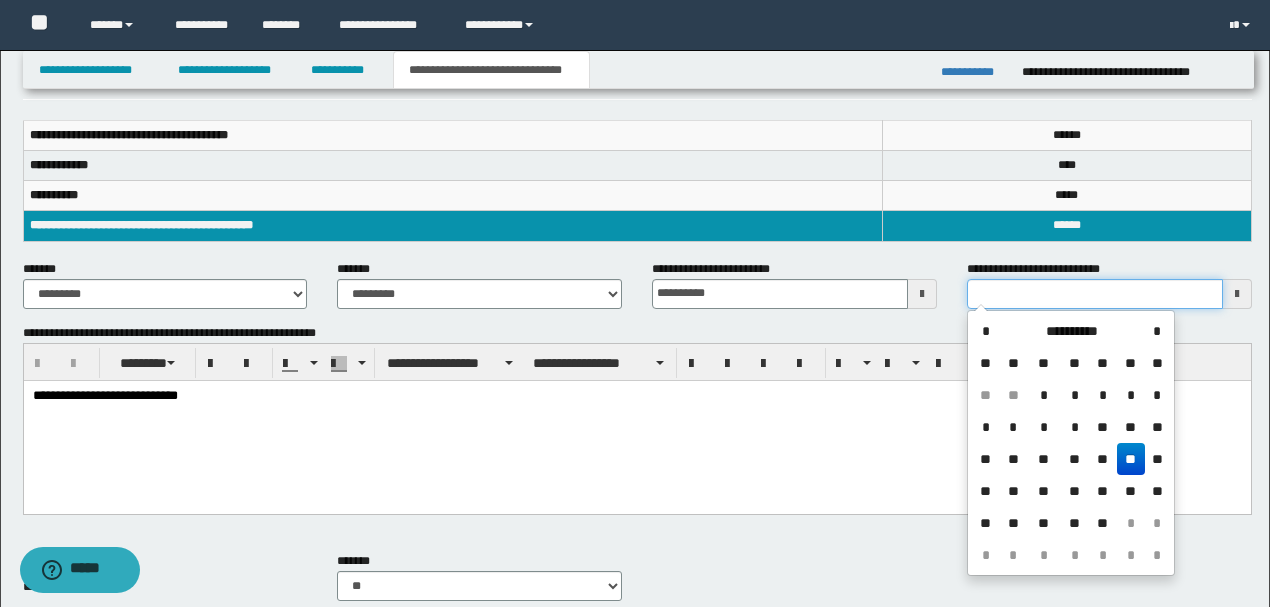 click on "**********" at bounding box center [1095, 294] 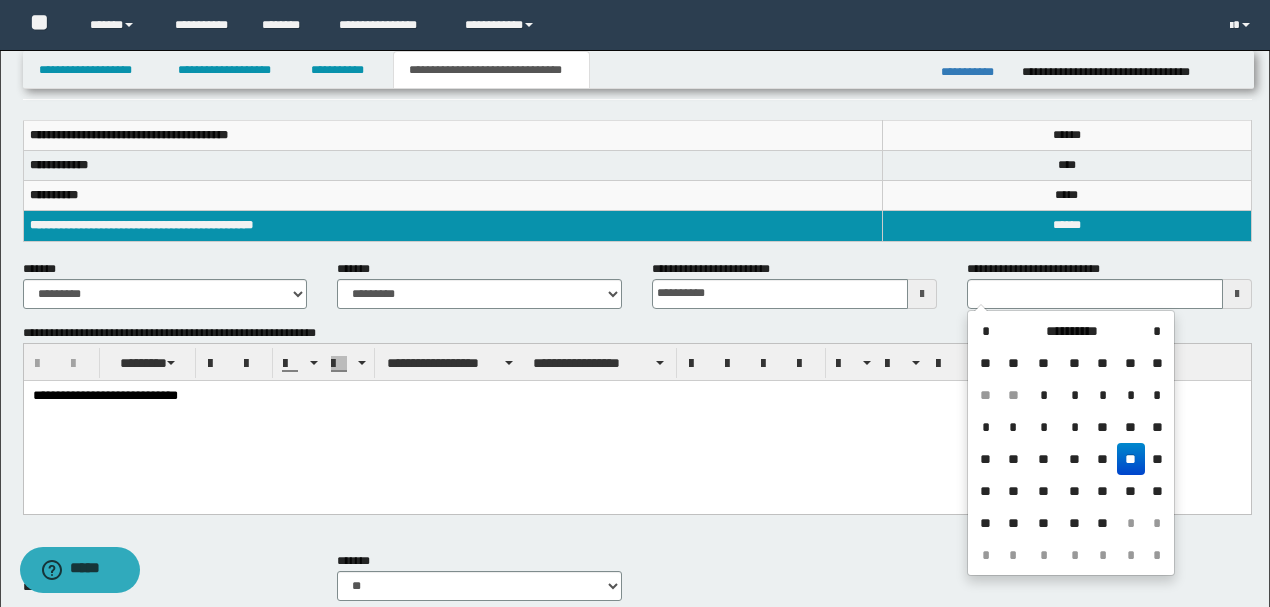 click on "**" at bounding box center (1131, 459) 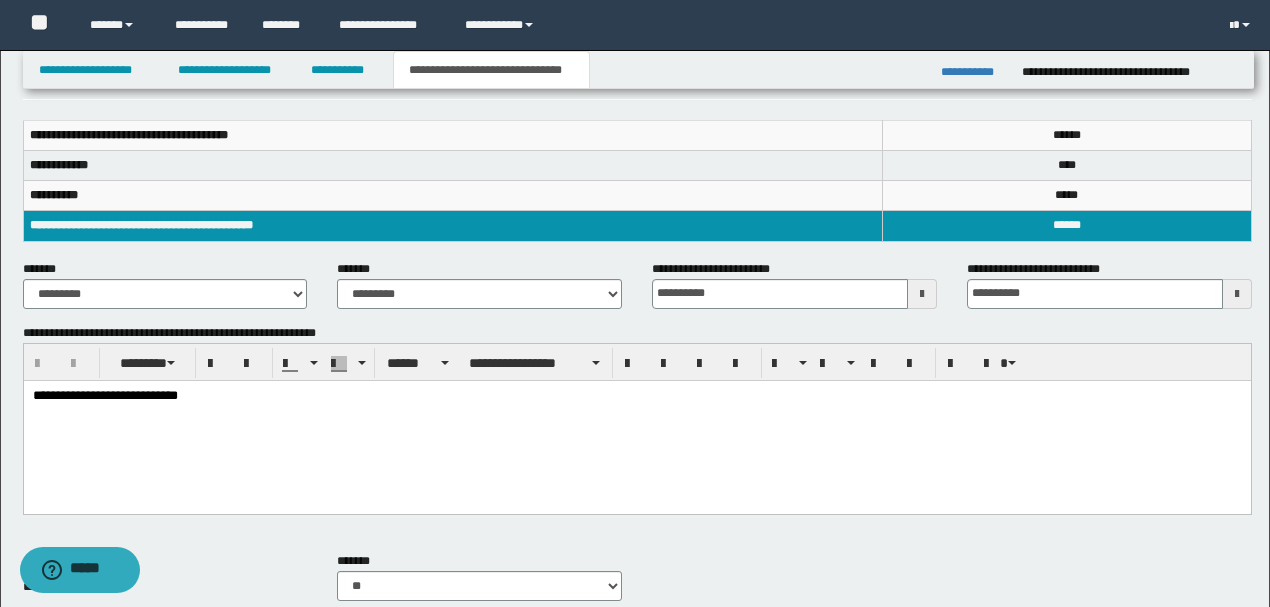 click on "**********" at bounding box center [636, 420] 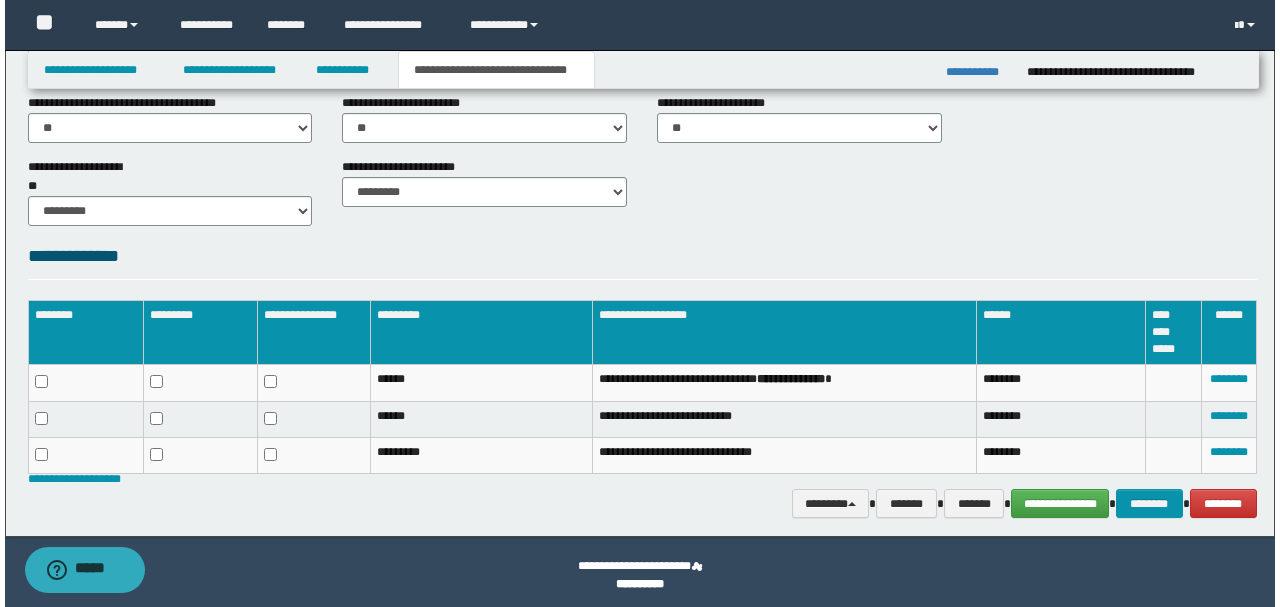 scroll, scrollTop: 660, scrollLeft: 0, axis: vertical 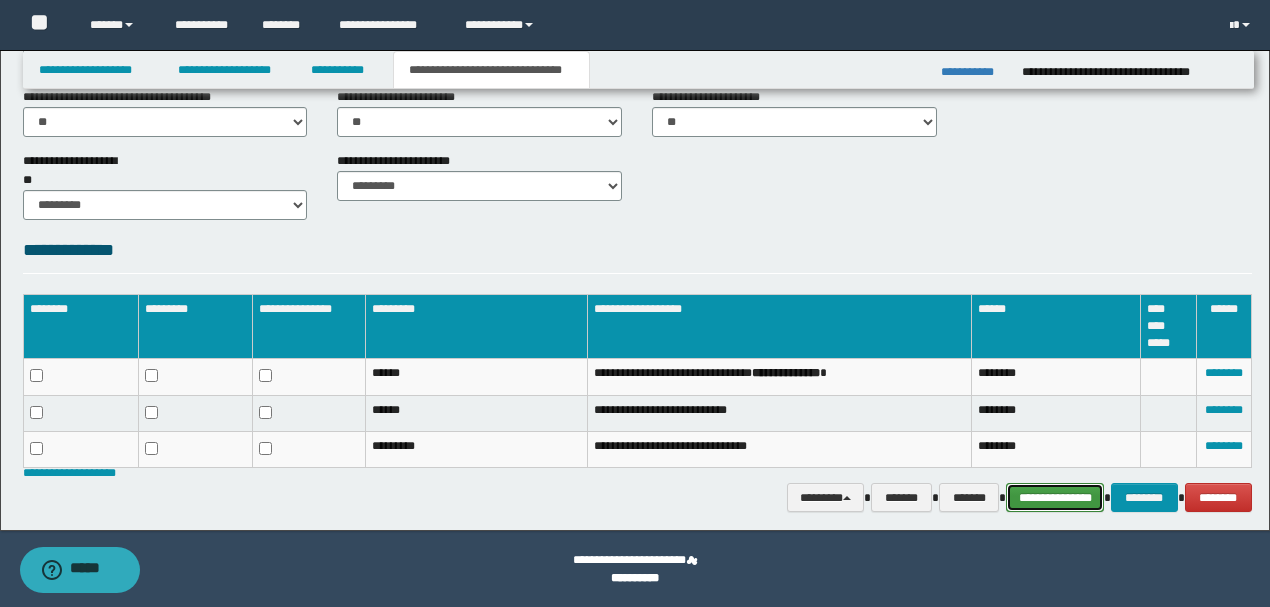 click on "**********" at bounding box center (1055, 497) 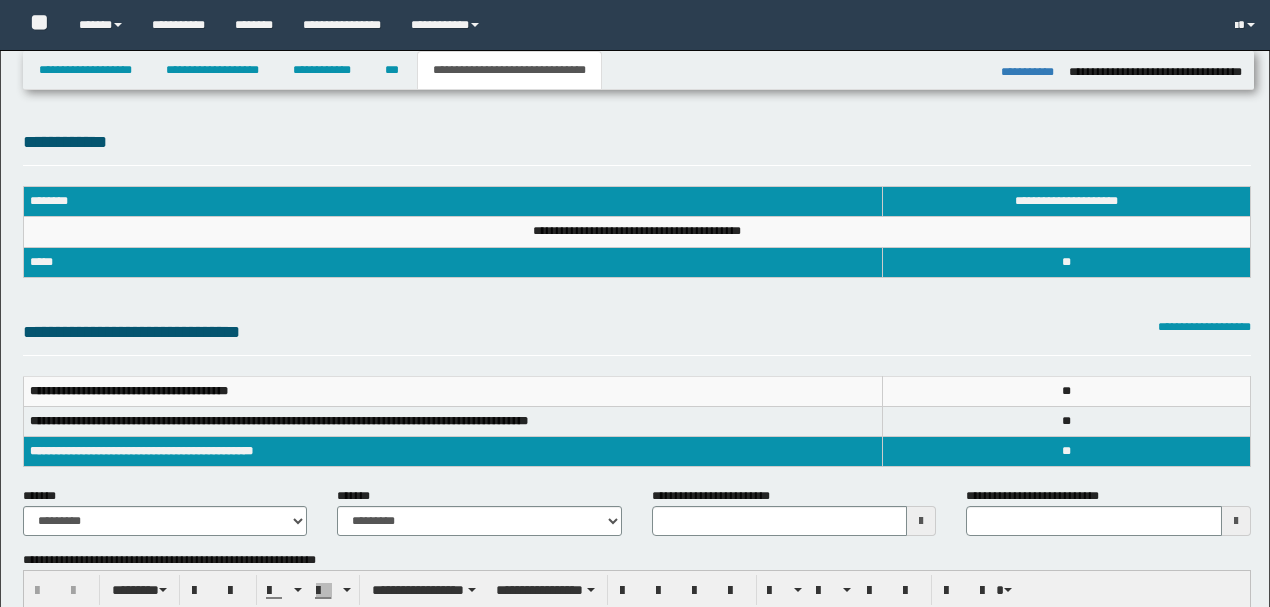 select on "*" 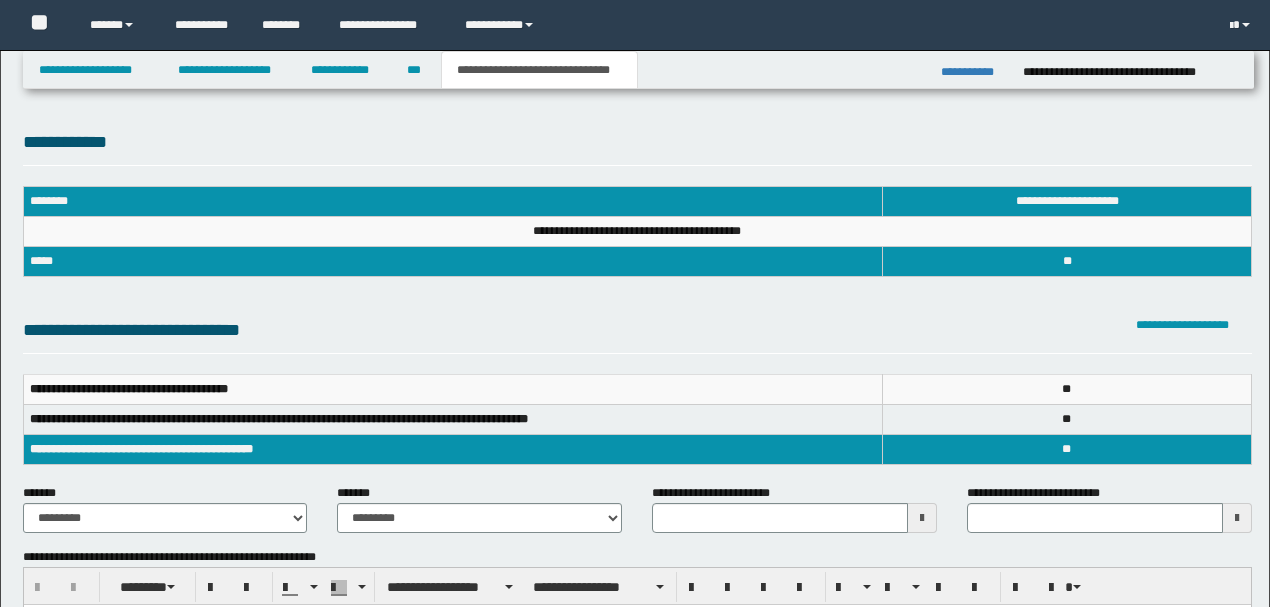 scroll, scrollTop: 817, scrollLeft: 0, axis: vertical 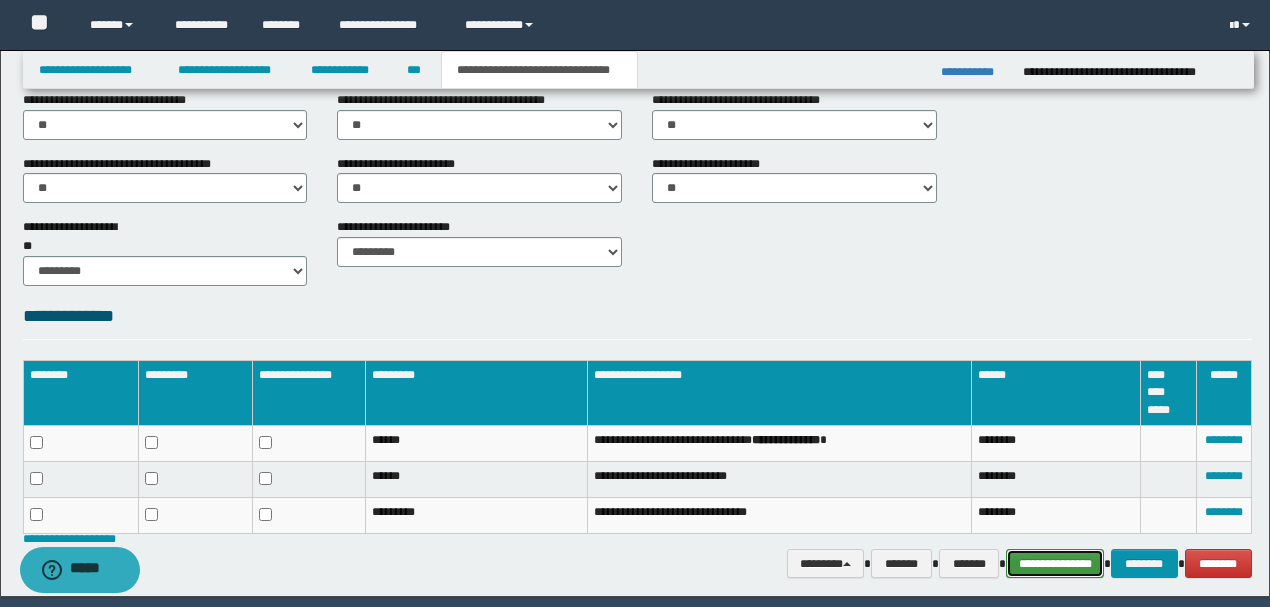 click on "**********" at bounding box center [1055, 563] 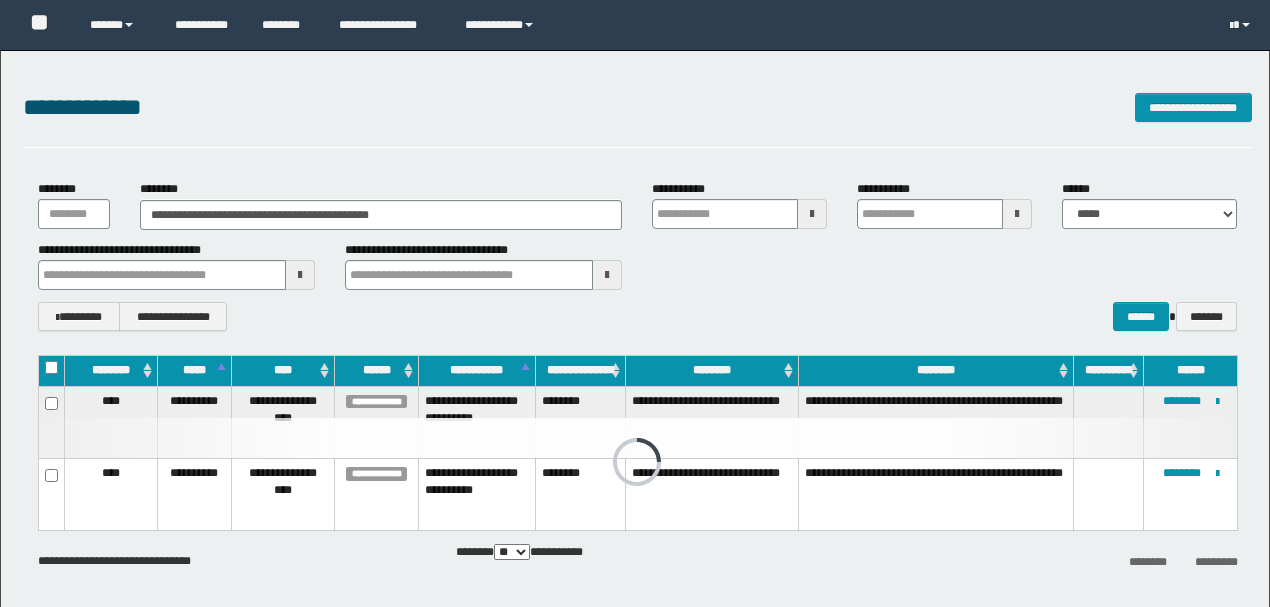 scroll, scrollTop: 14, scrollLeft: 0, axis: vertical 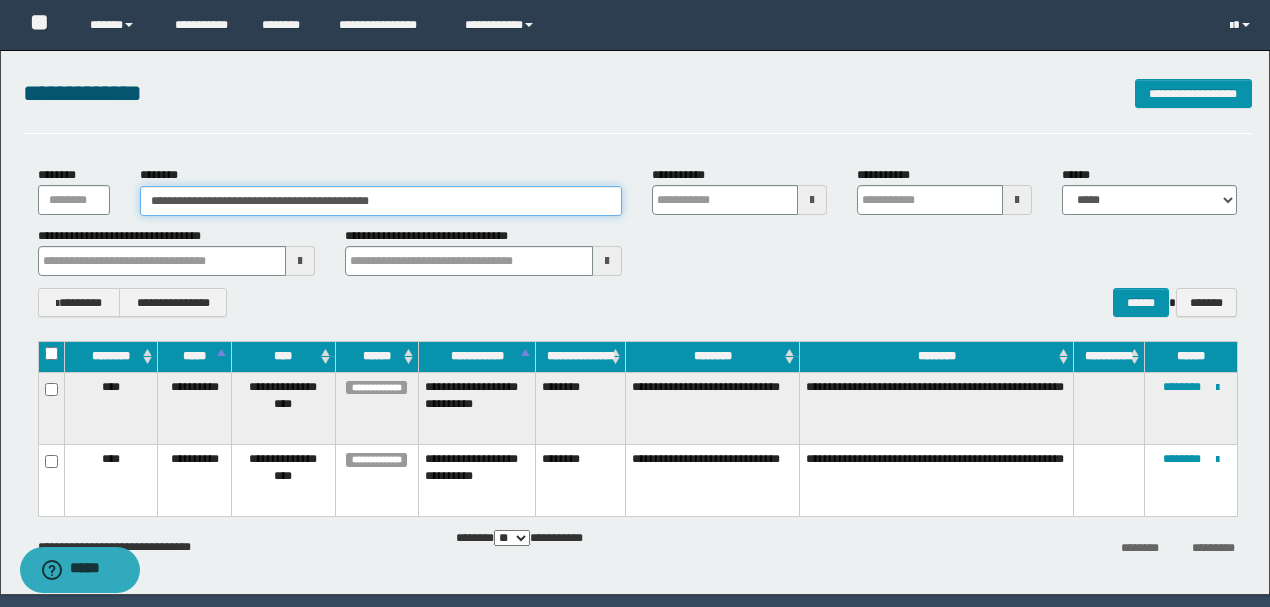 drag, startPoint x: 284, startPoint y: 189, endPoint x: 308, endPoint y: 189, distance: 24 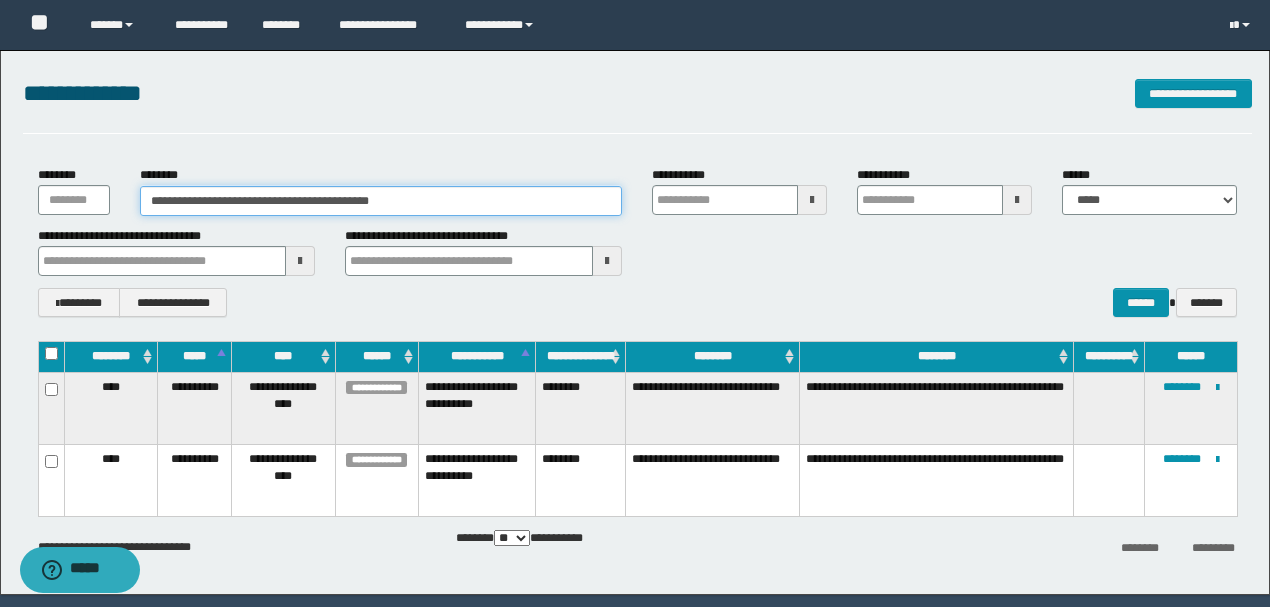 drag, startPoint x: 482, startPoint y: 207, endPoint x: 178, endPoint y: 204, distance: 304.0148 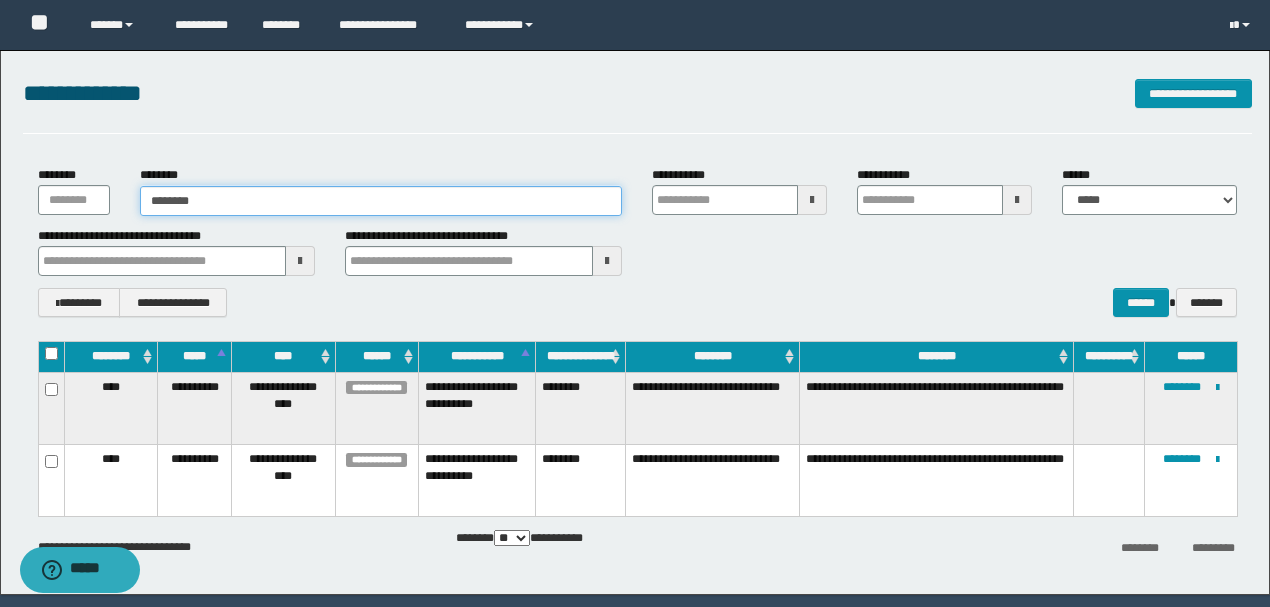 type on "********" 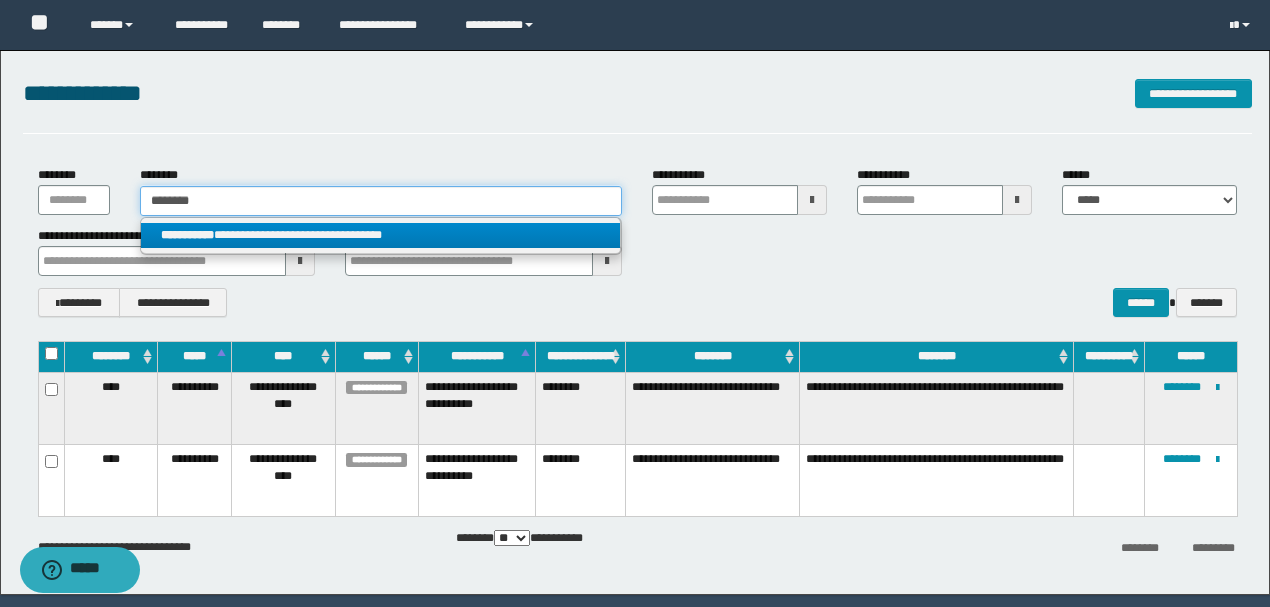 type on "********" 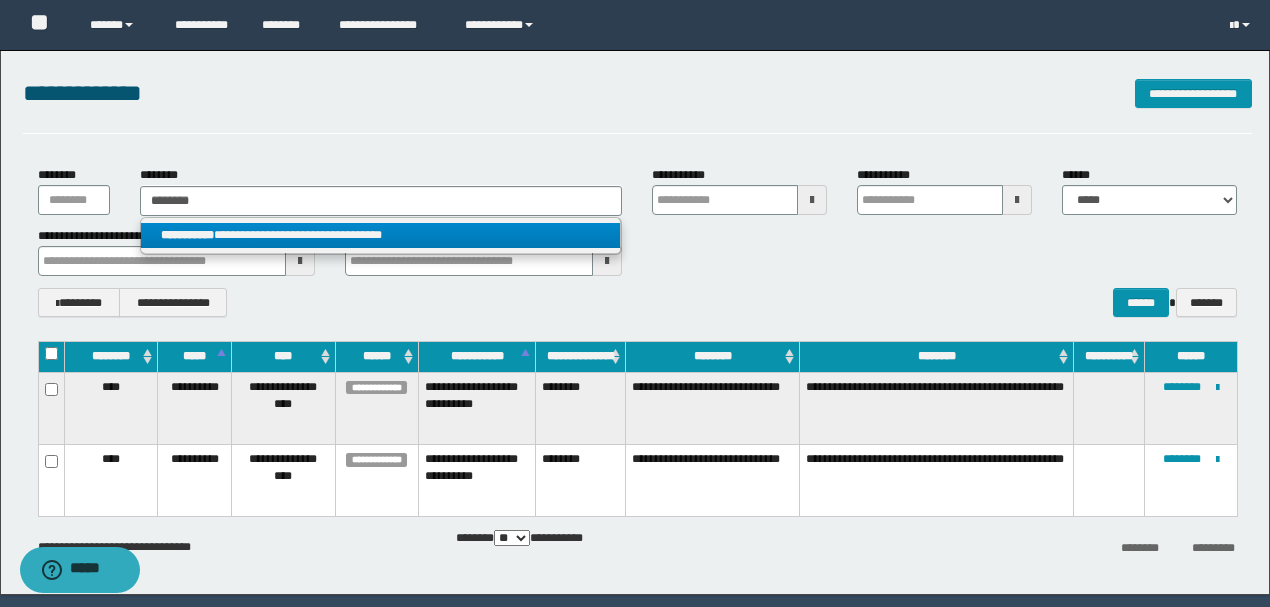 click on "**********" at bounding box center (380, 235) 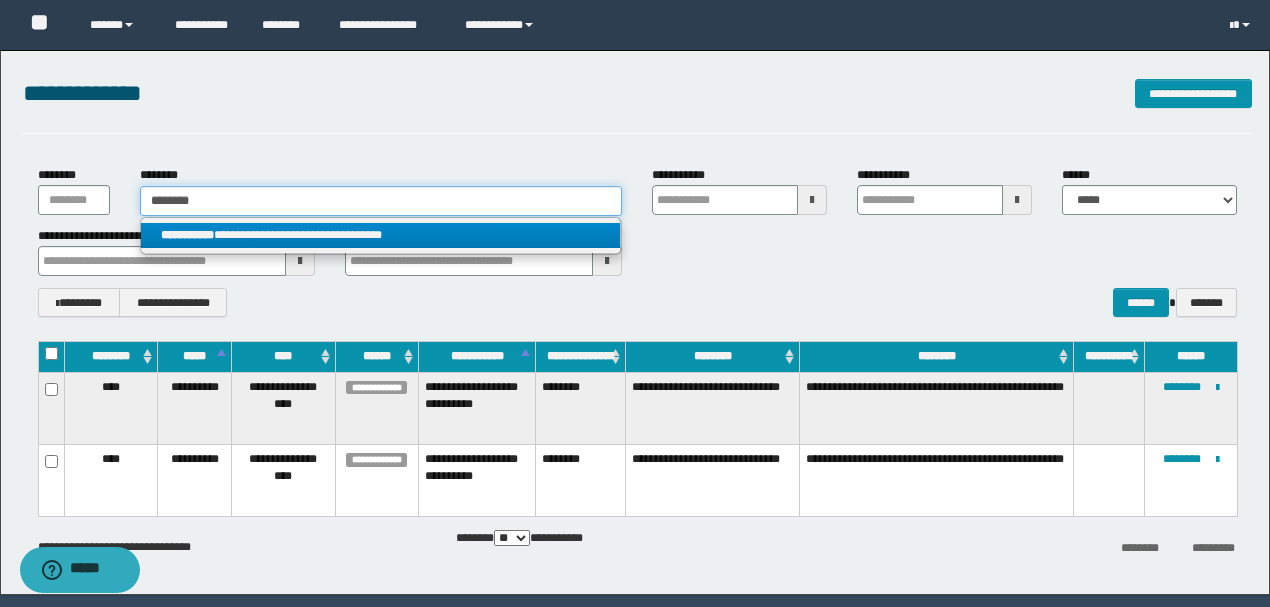 type 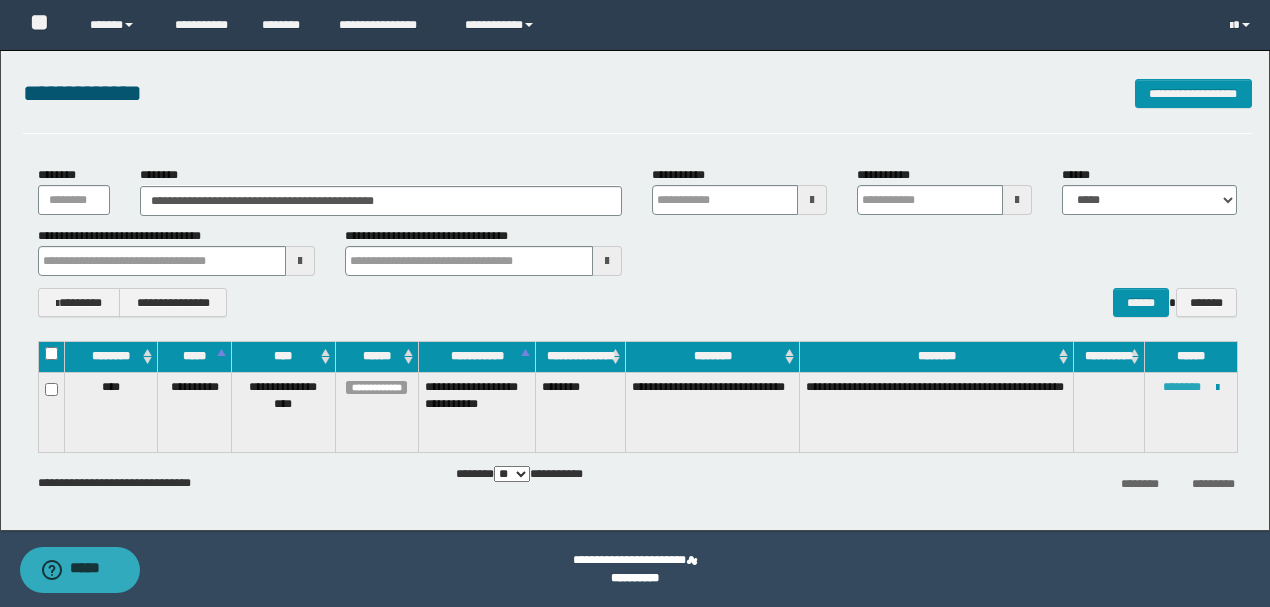 click on "********" at bounding box center [1182, 387] 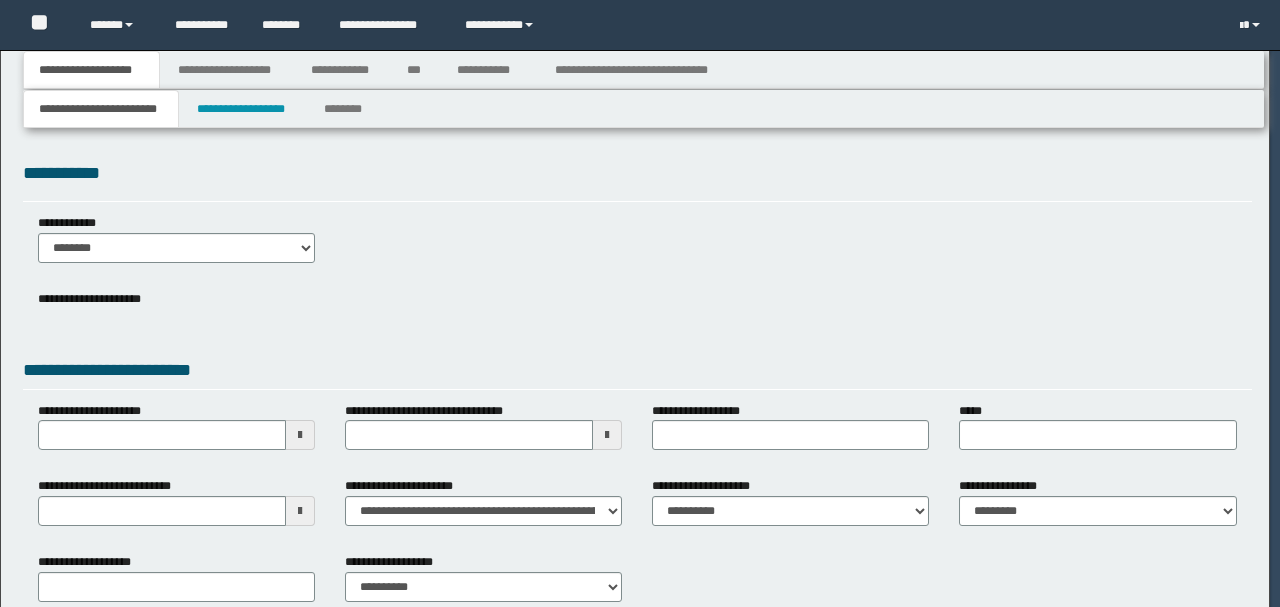scroll, scrollTop: 0, scrollLeft: 0, axis: both 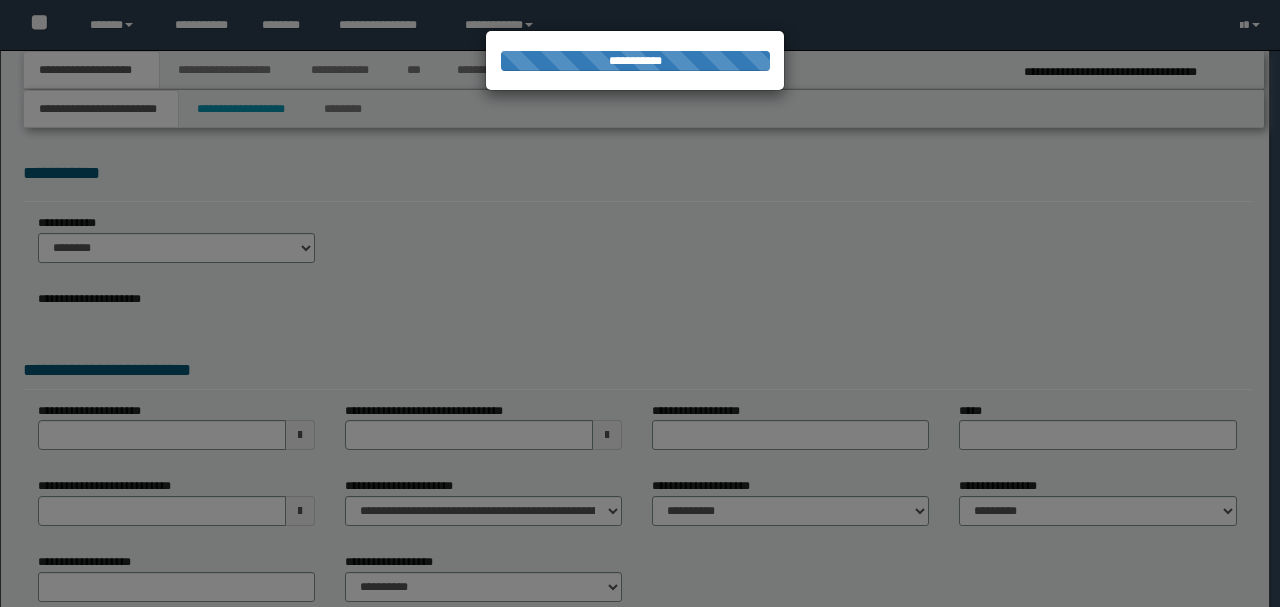 select on "*" 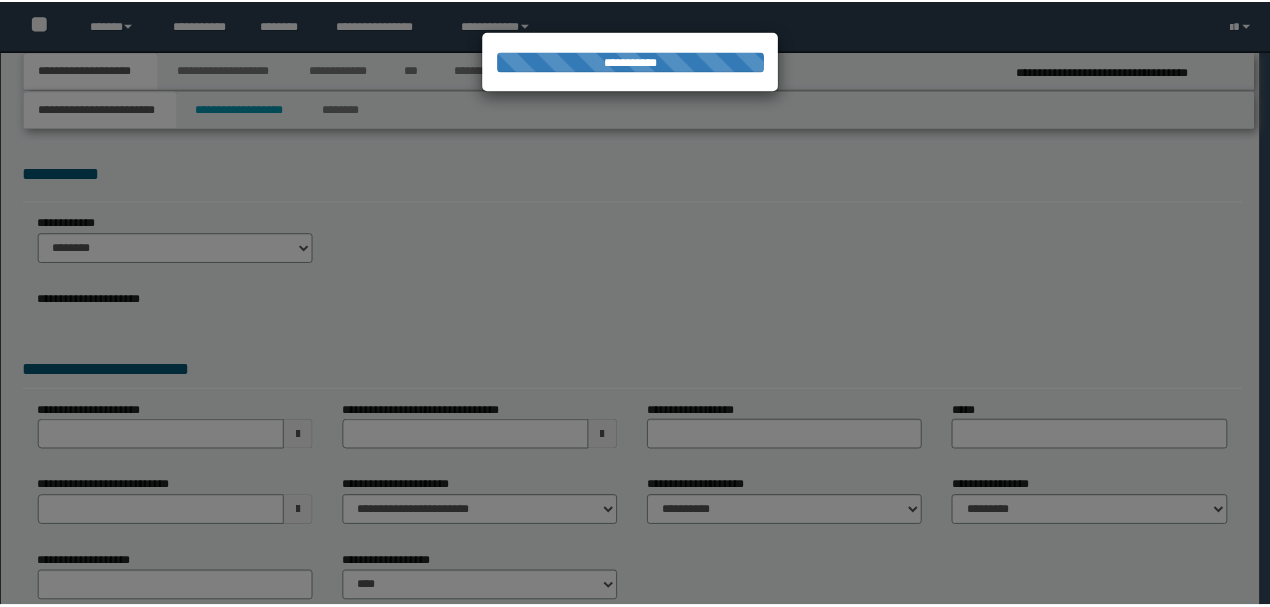 scroll, scrollTop: 0, scrollLeft: 0, axis: both 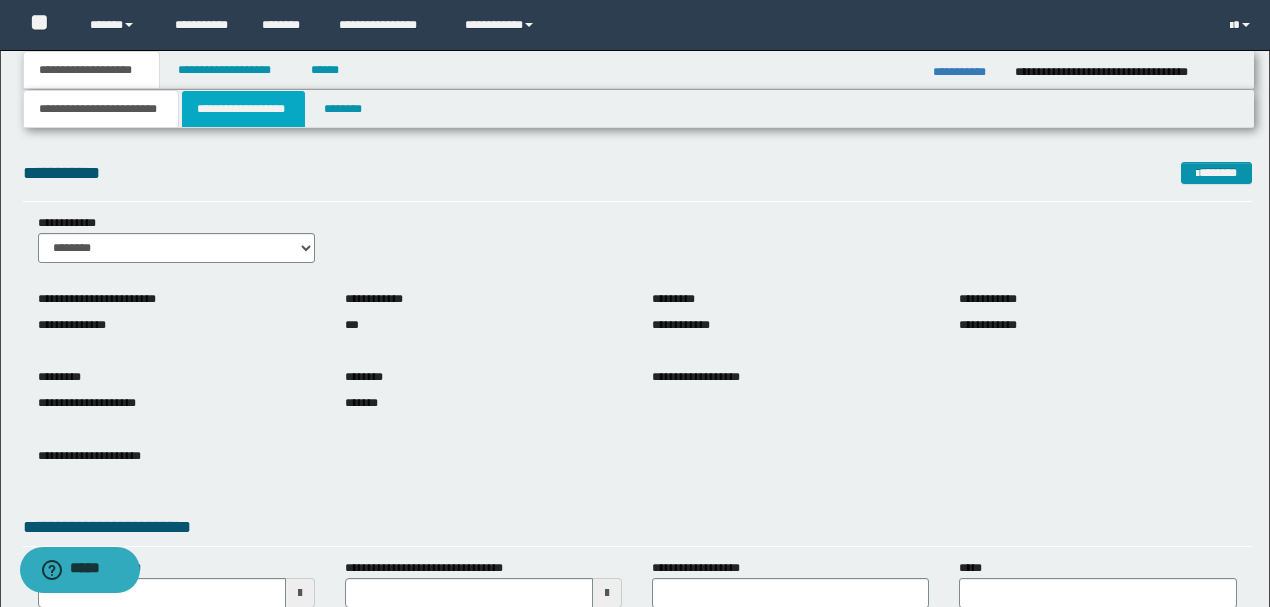 click on "**********" at bounding box center (243, 109) 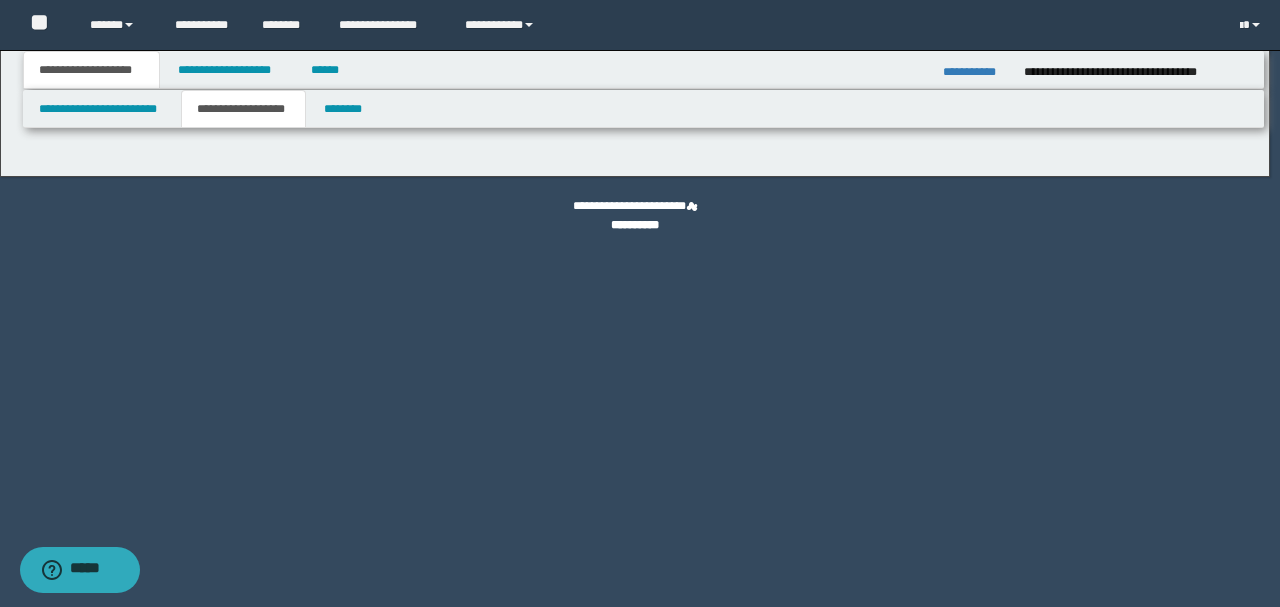 type on "********" 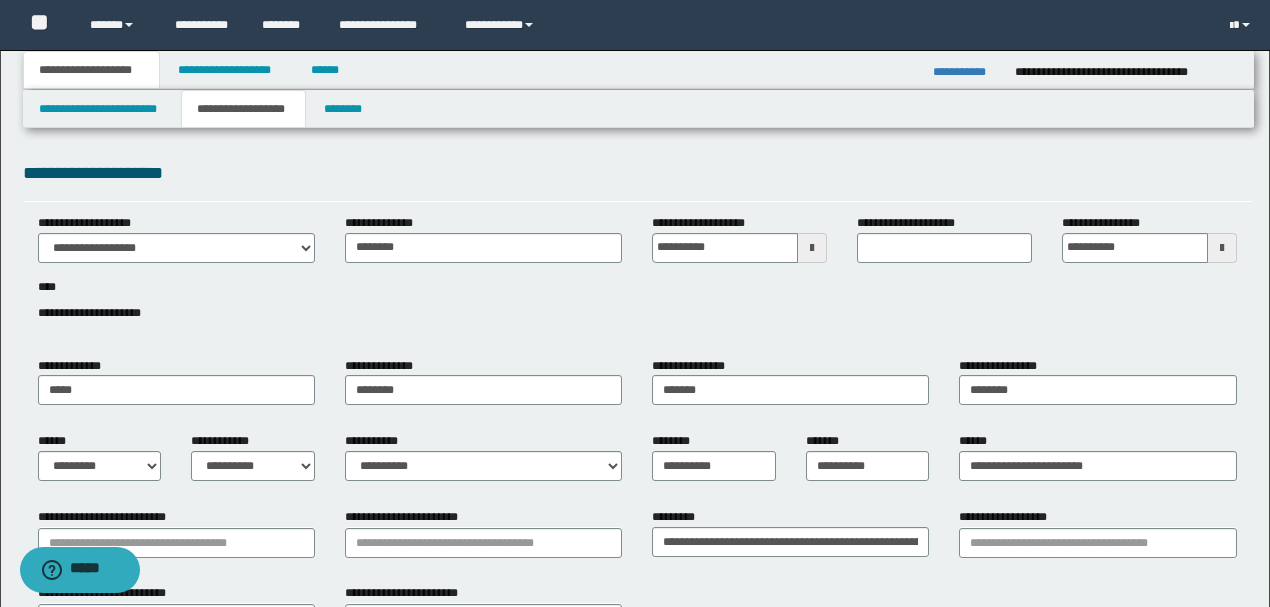 click on "**********" at bounding box center (125, 313) 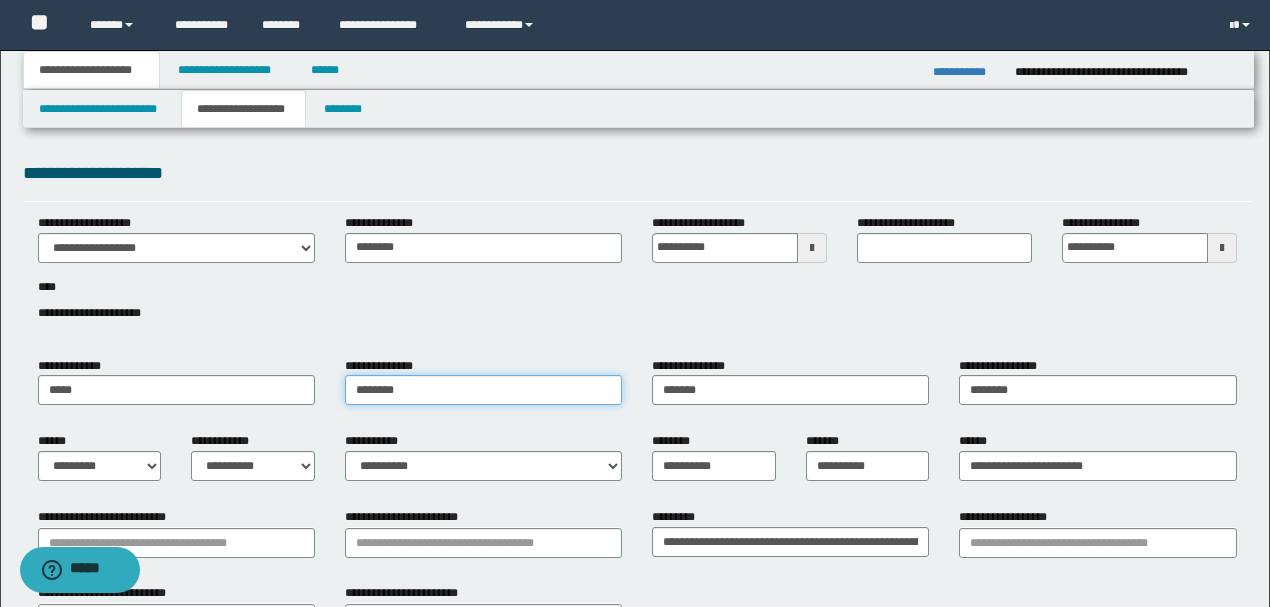 click on "********" at bounding box center (483, 390) 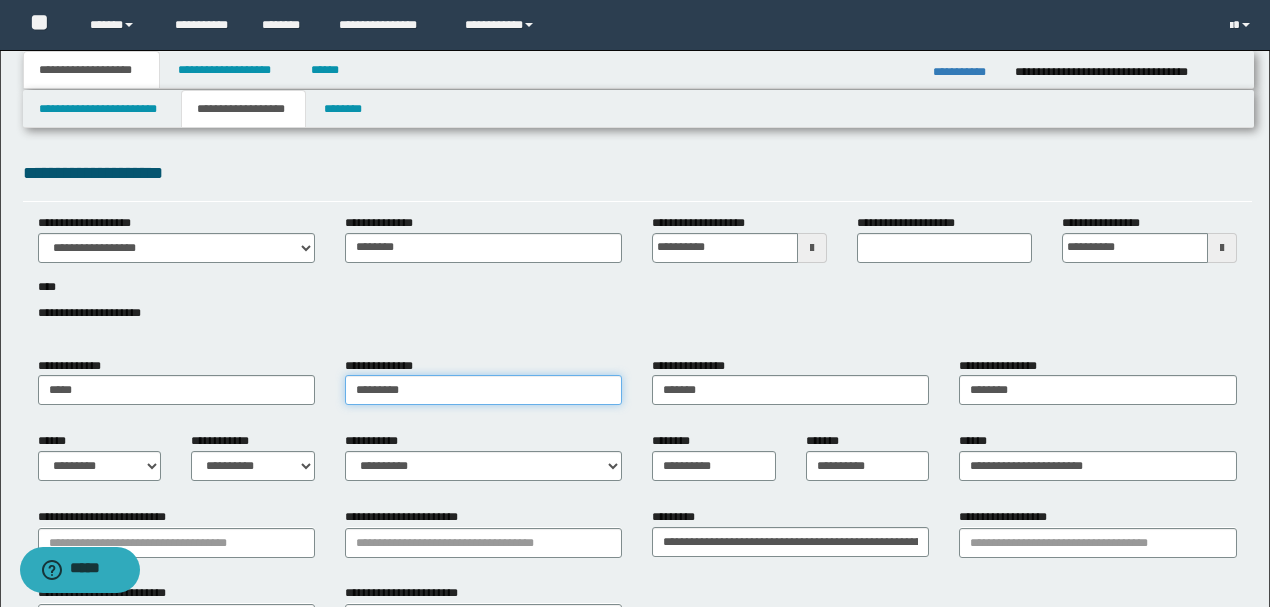 type on "*********" 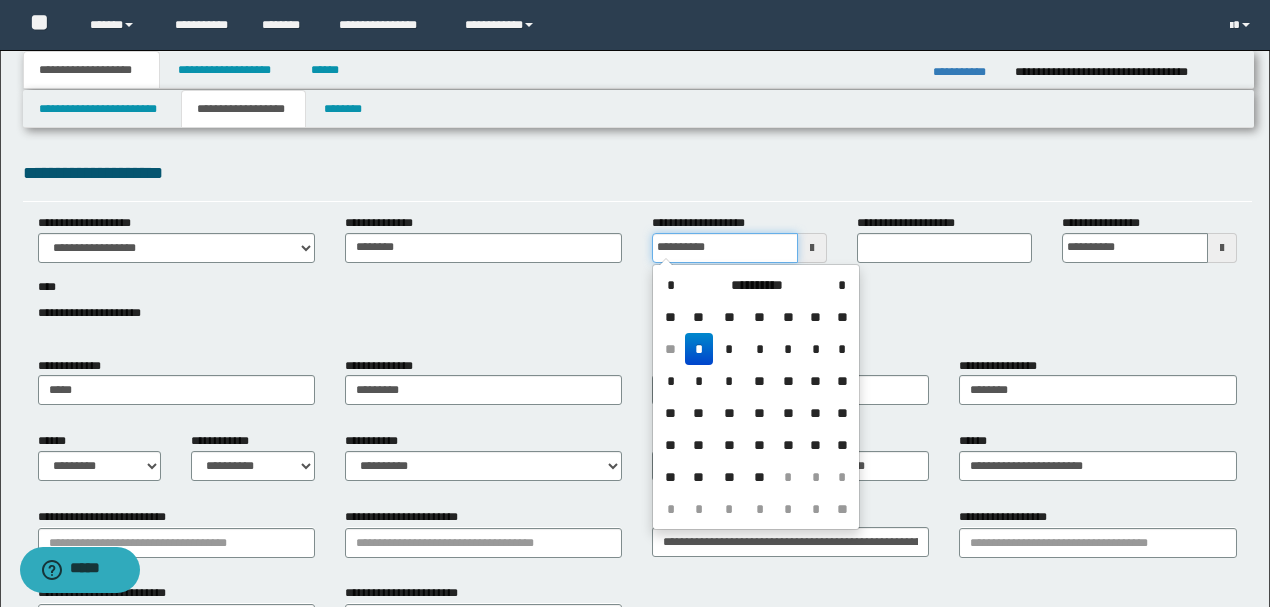 drag, startPoint x: 736, startPoint y: 244, endPoint x: 592, endPoint y: 242, distance: 144.01389 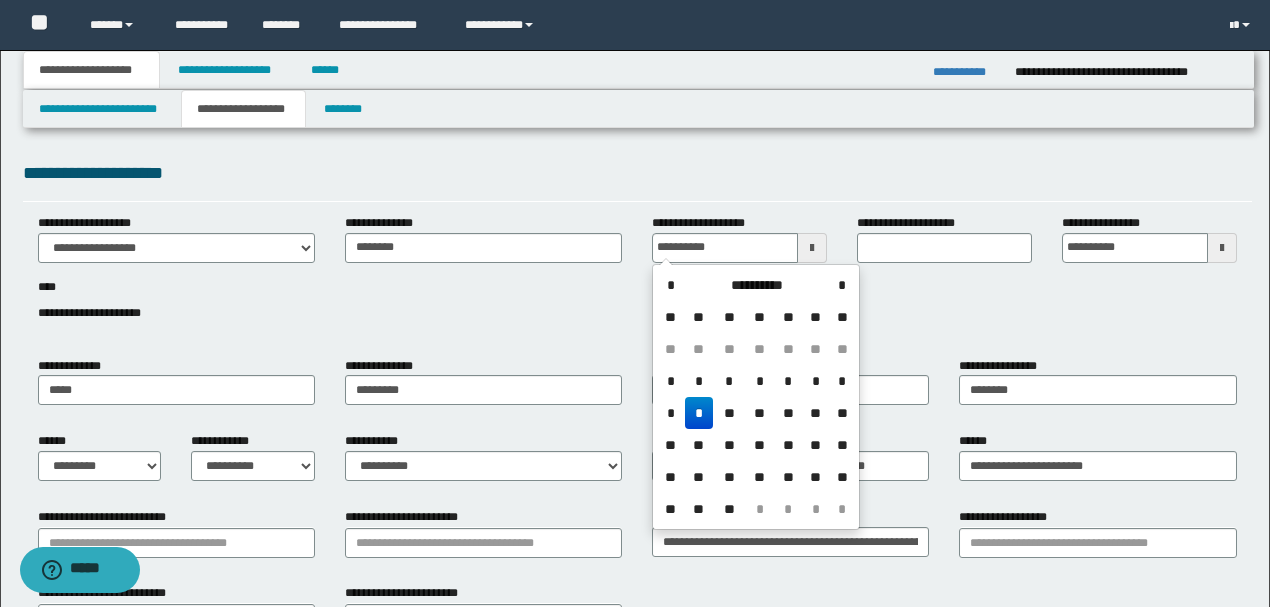 click on "*" at bounding box center (699, 413) 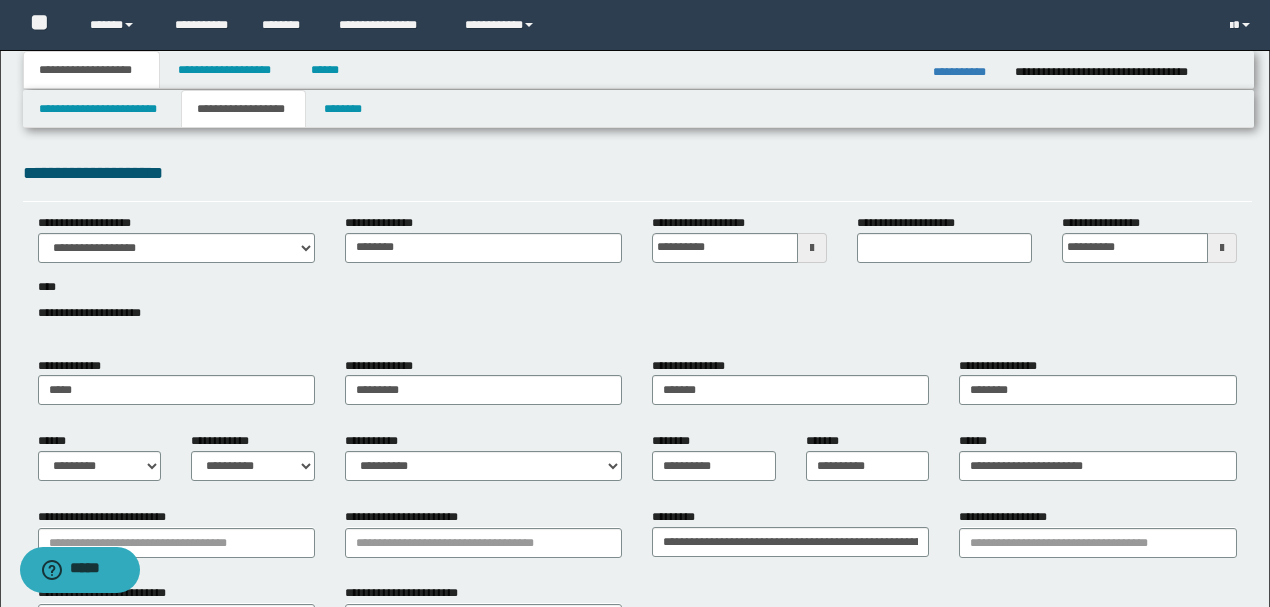 click on "**********" at bounding box center [944, 246] 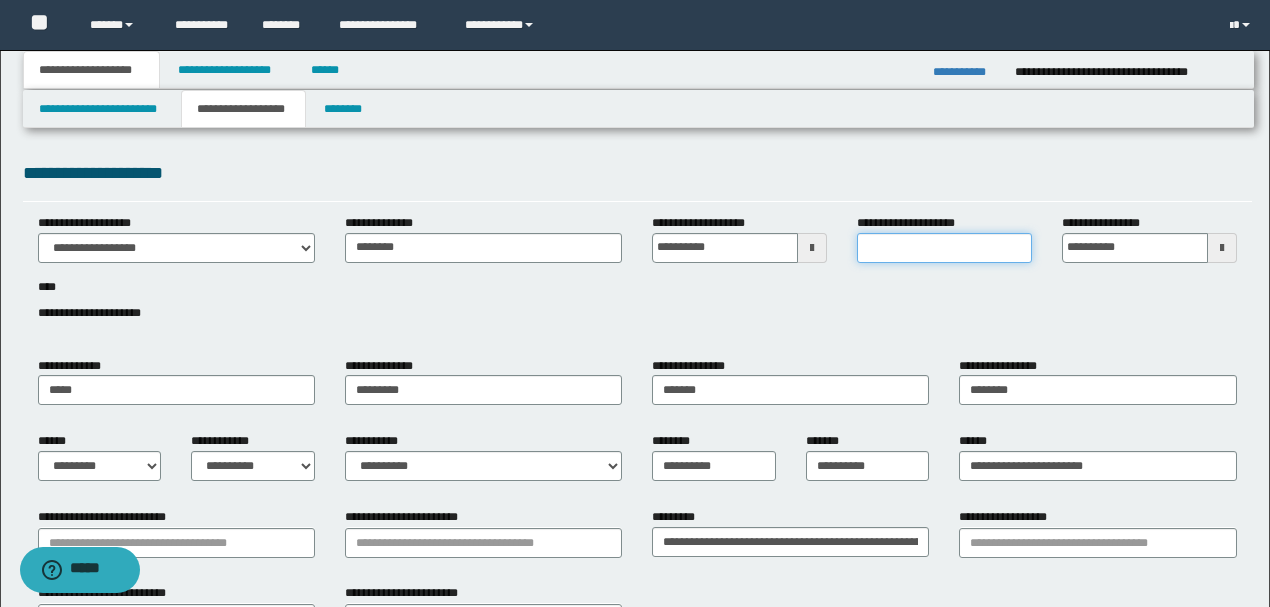click on "**********" at bounding box center (944, 248) 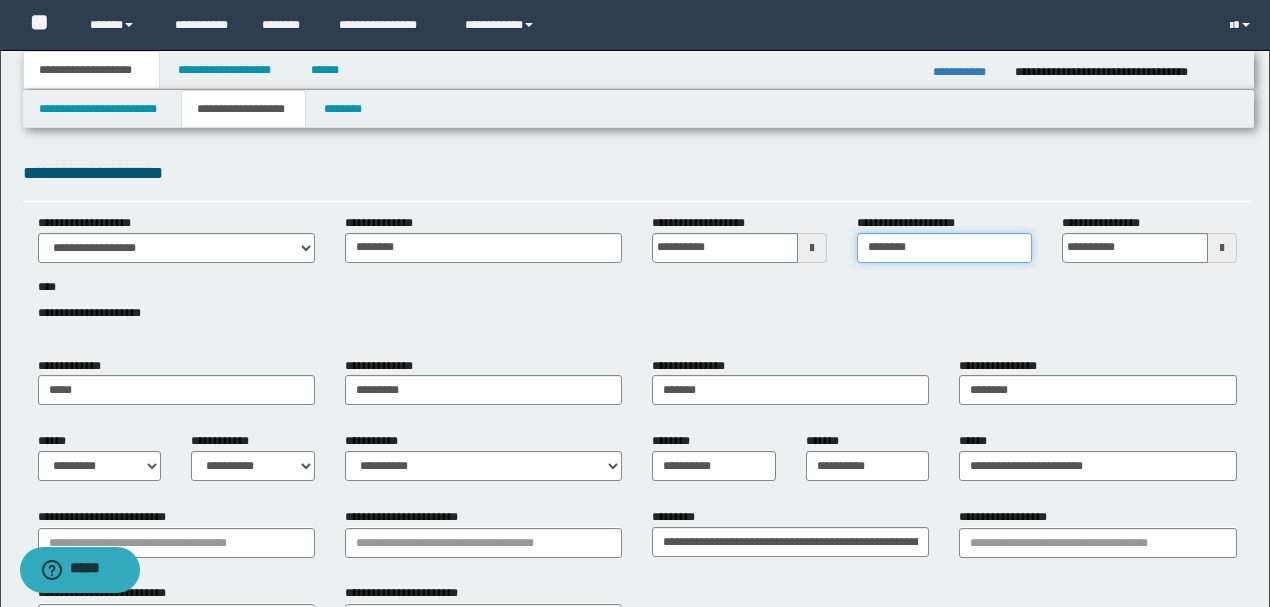 type on "**********" 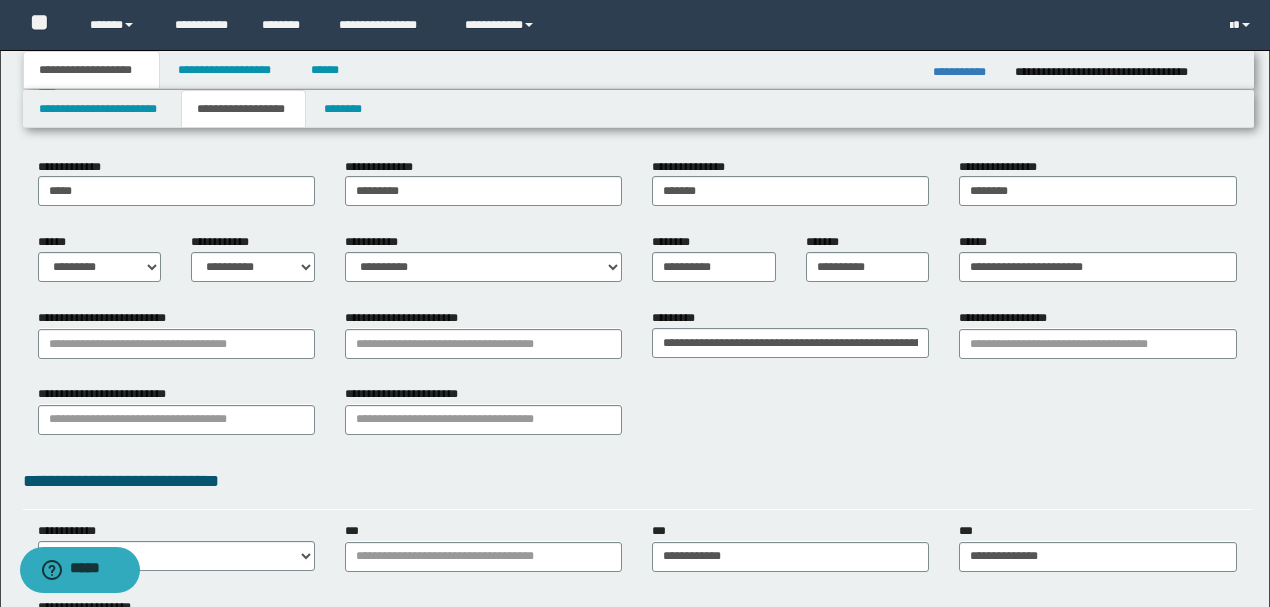 scroll, scrollTop: 200, scrollLeft: 0, axis: vertical 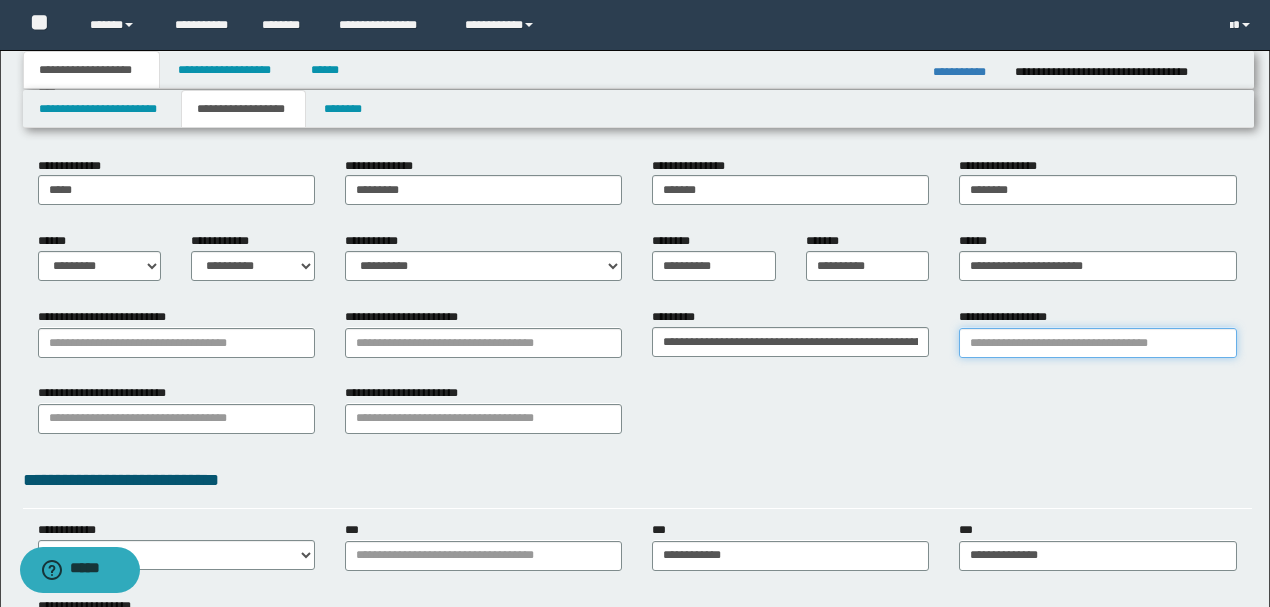 click on "**********" at bounding box center [1097, 343] 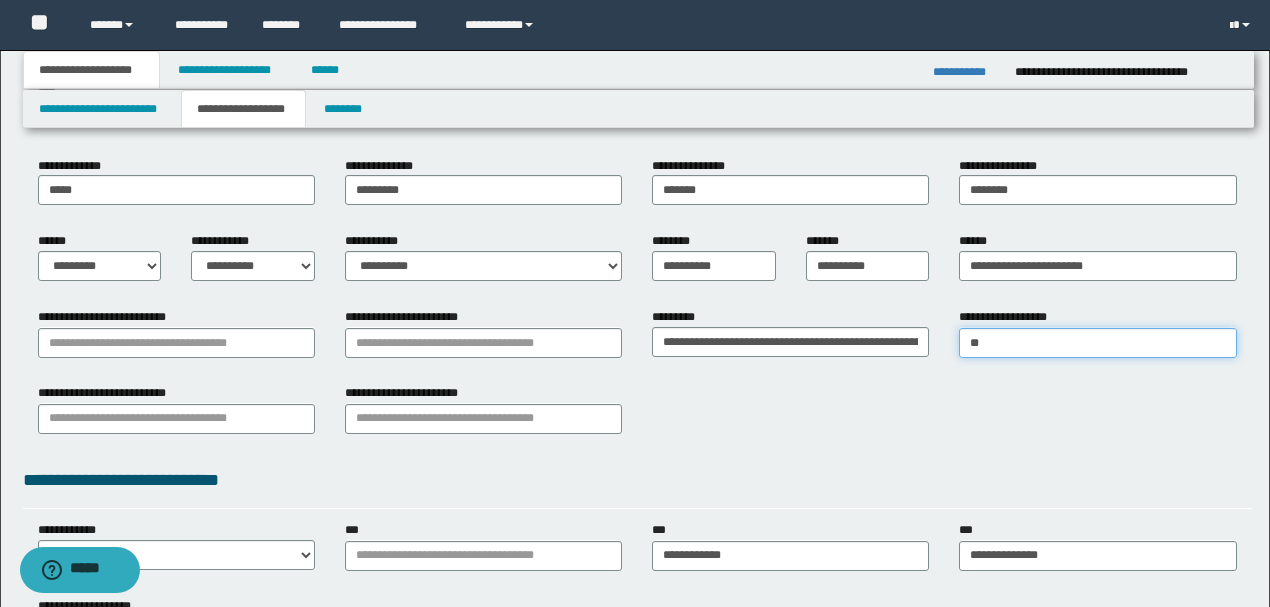 type on "***" 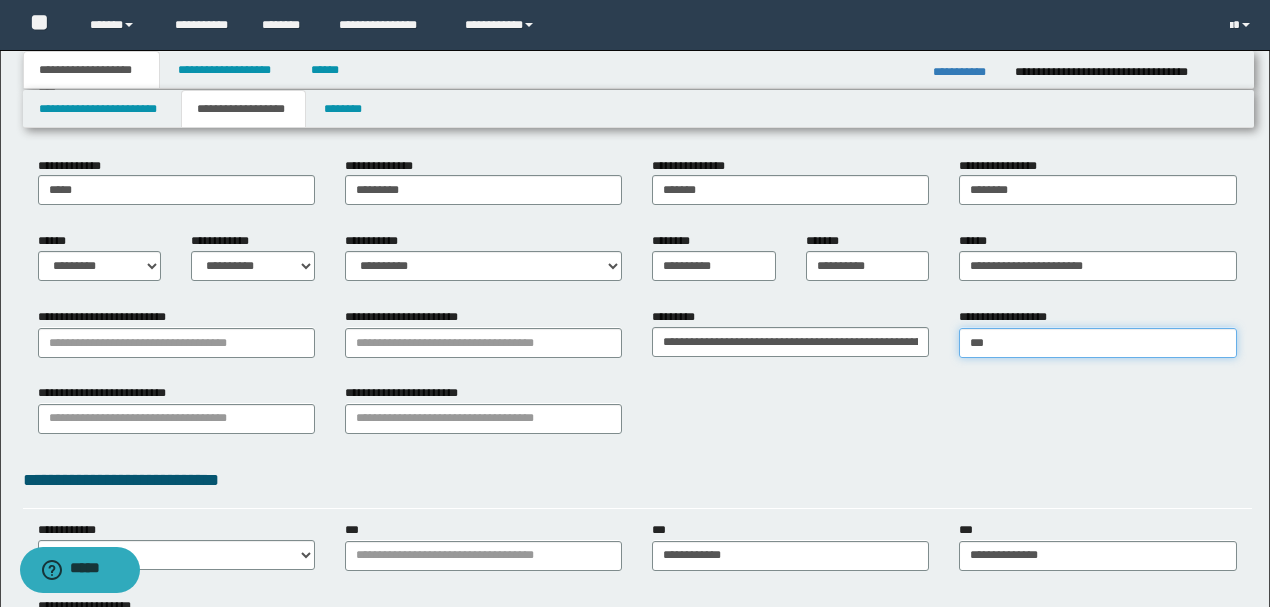 type on "********" 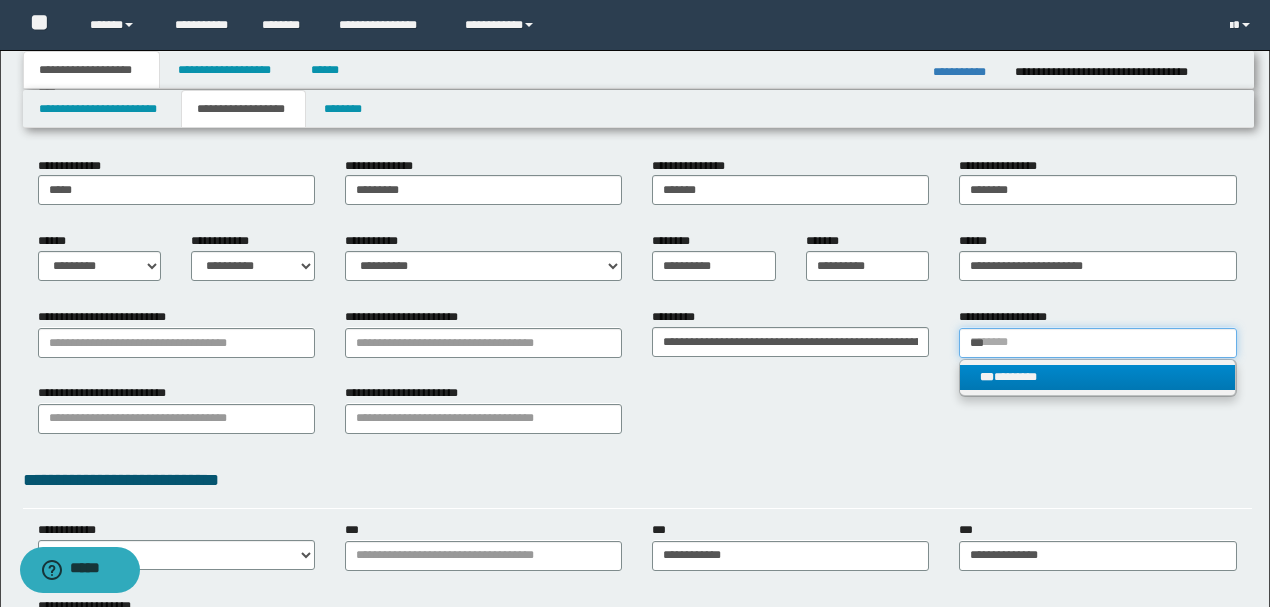 type on "***" 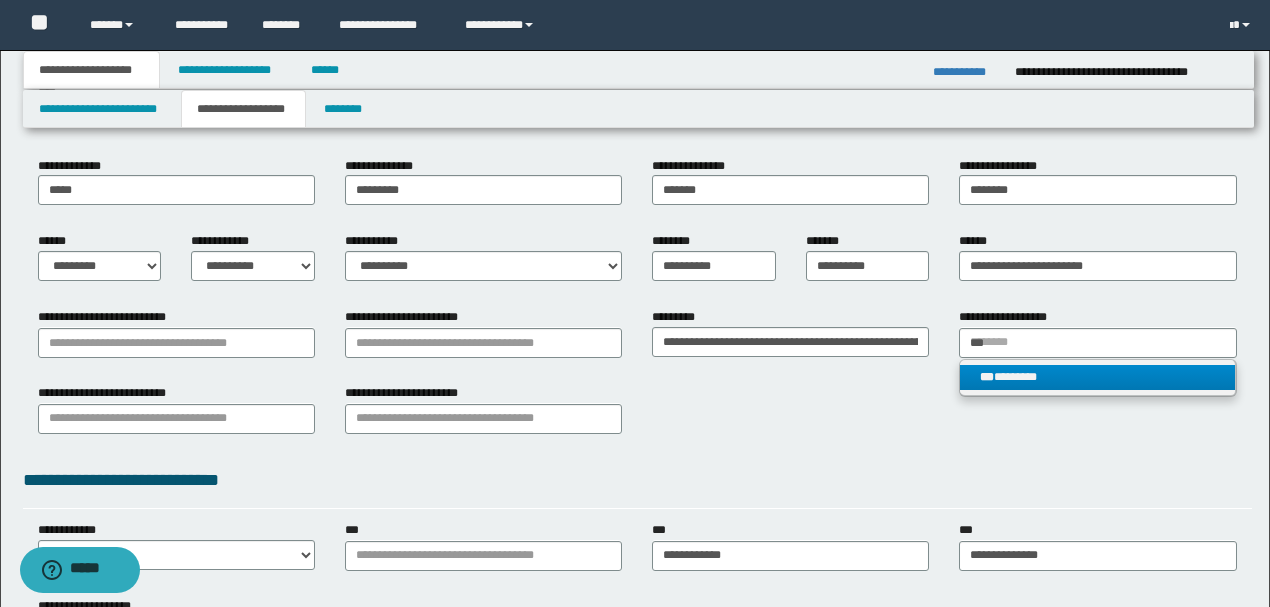 type 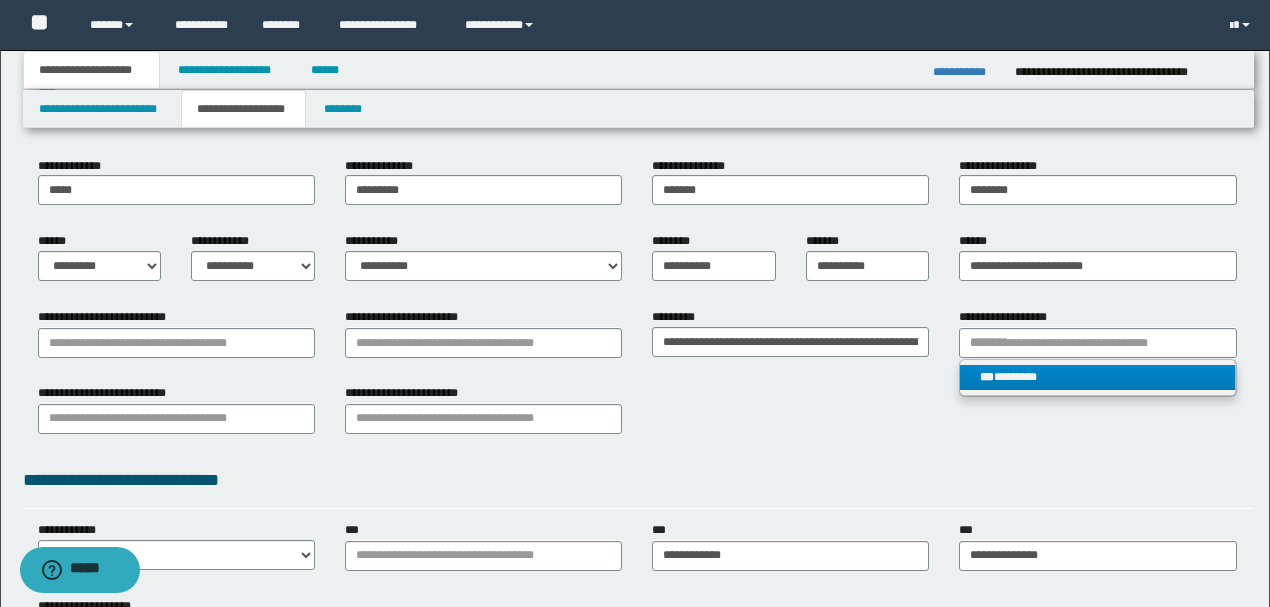drag, startPoint x: 1000, startPoint y: 379, endPoint x: 722, endPoint y: 378, distance: 278.0018 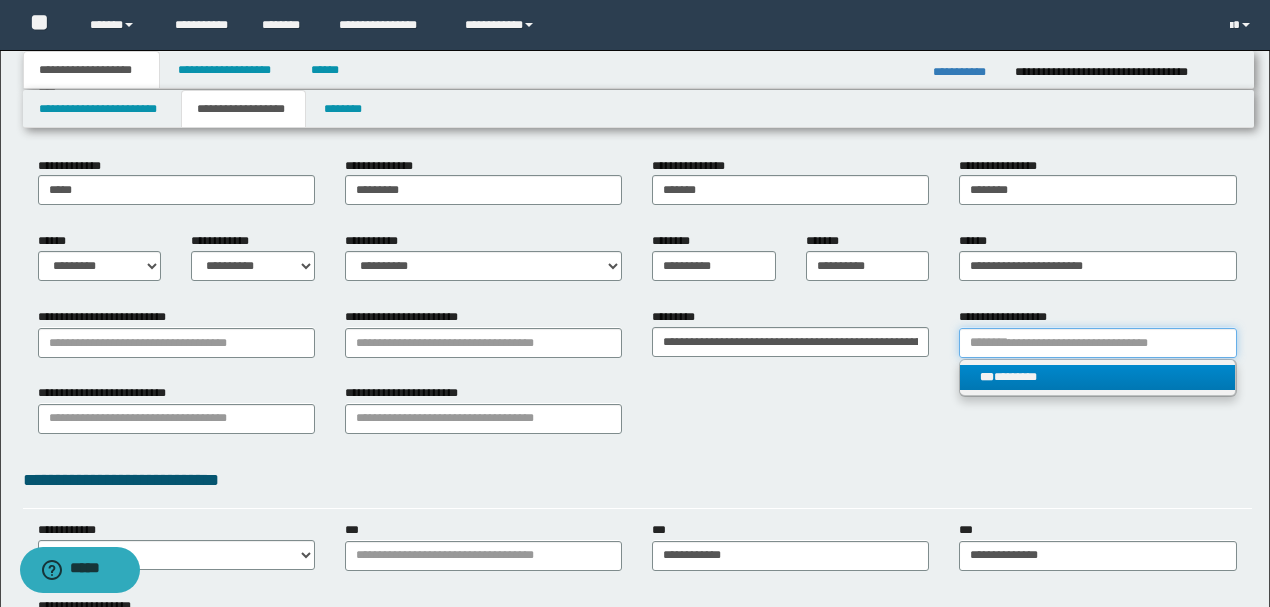 type 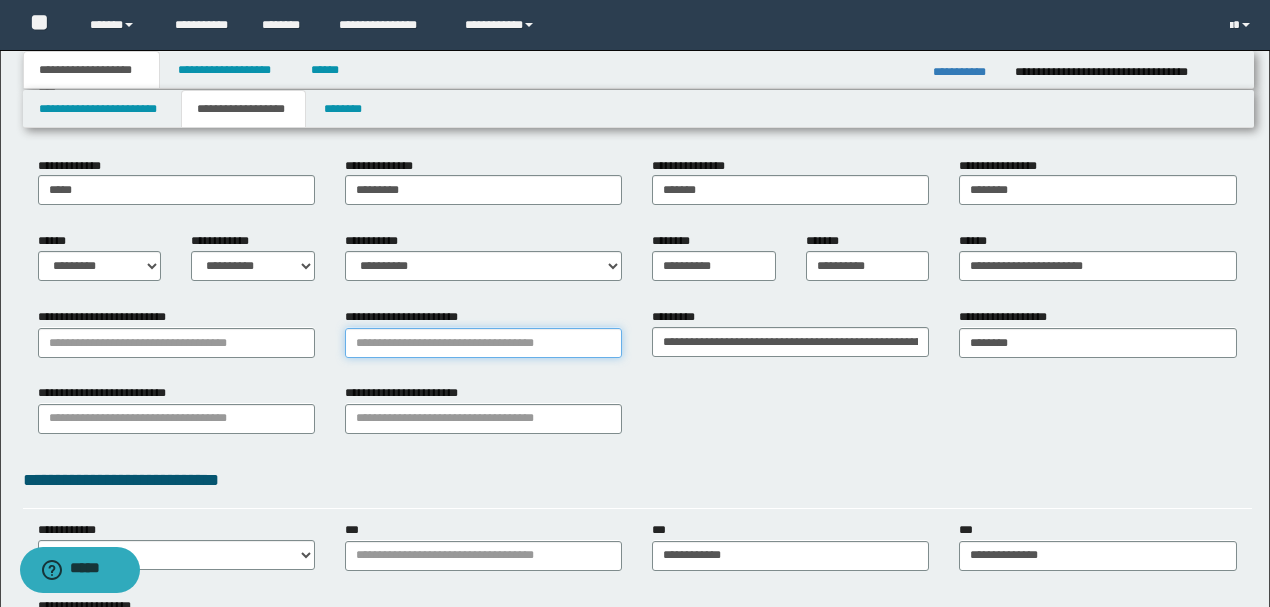 click on "**********" at bounding box center [483, 343] 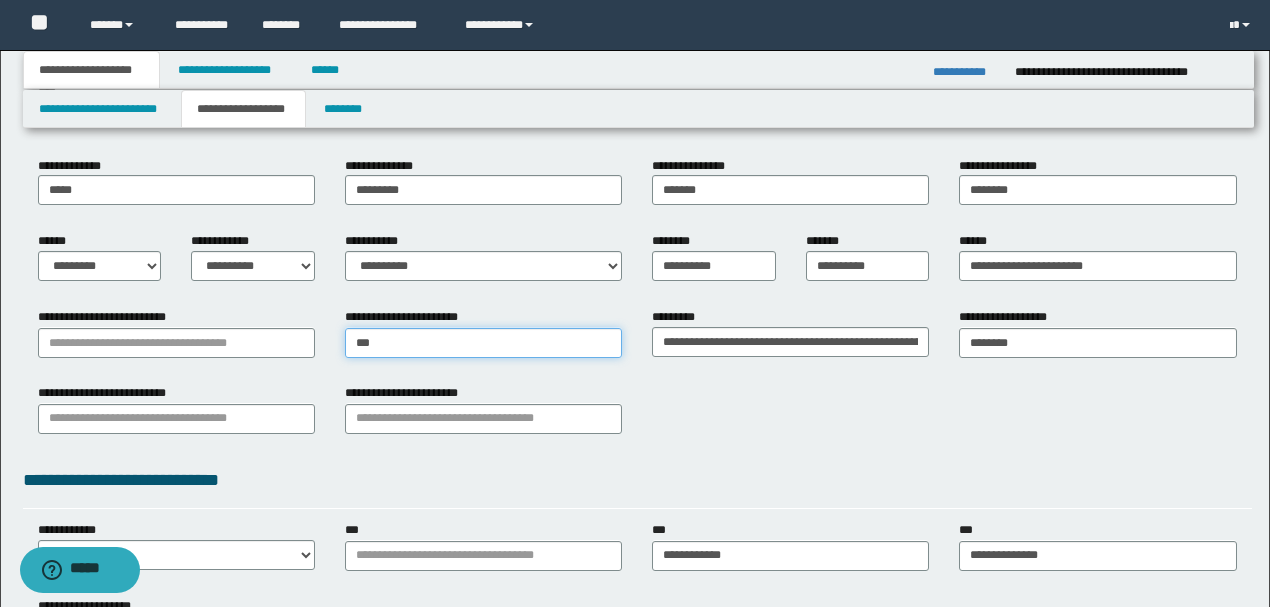 type on "****" 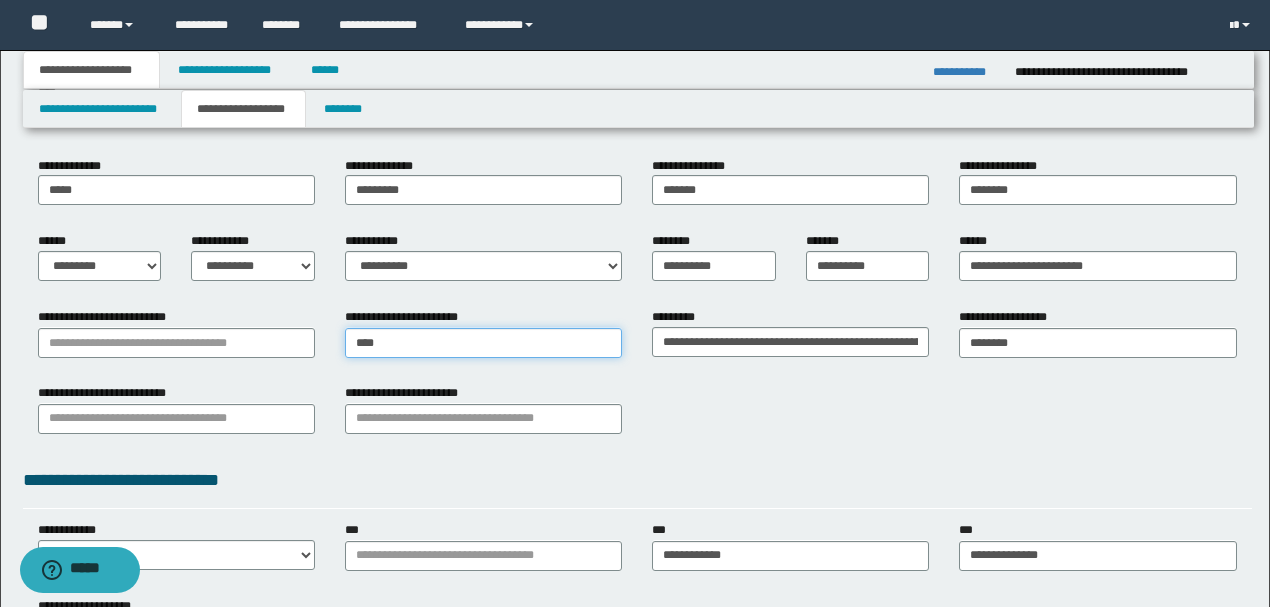 type on "**********" 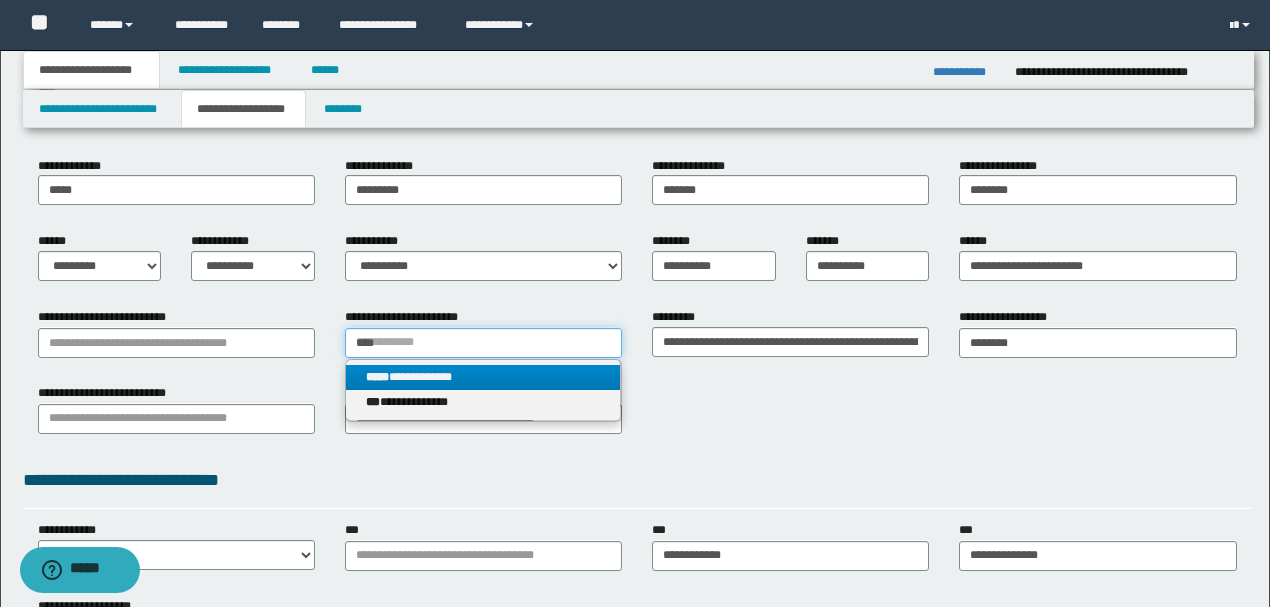 type on "****" 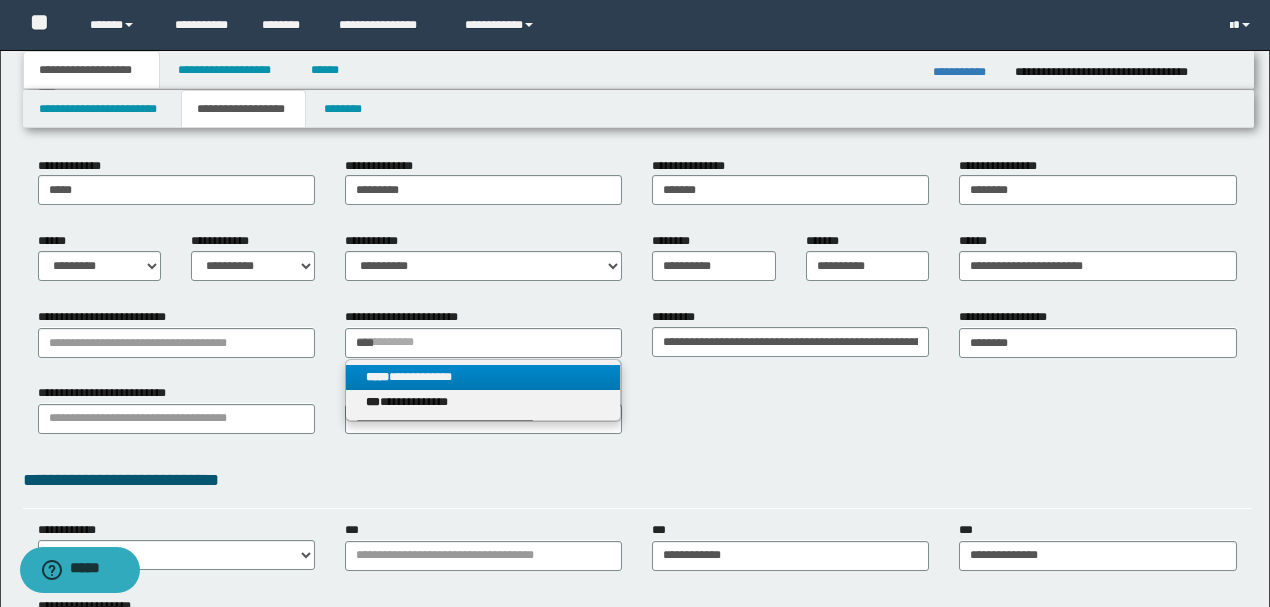 type 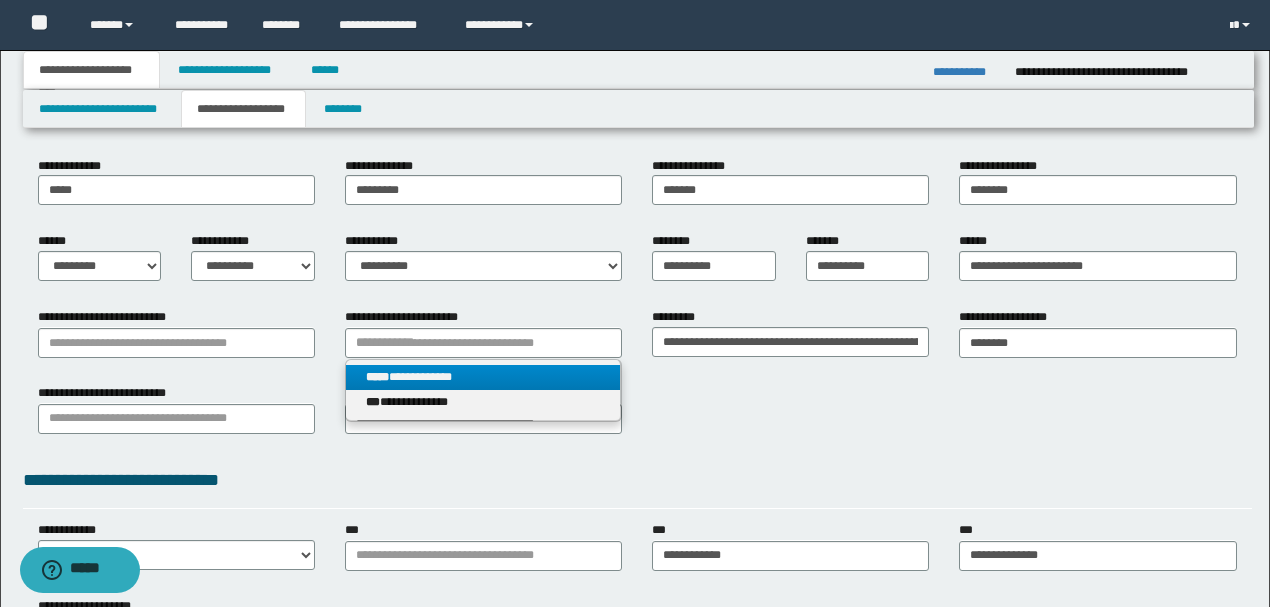 click on "*****" at bounding box center (377, 377) 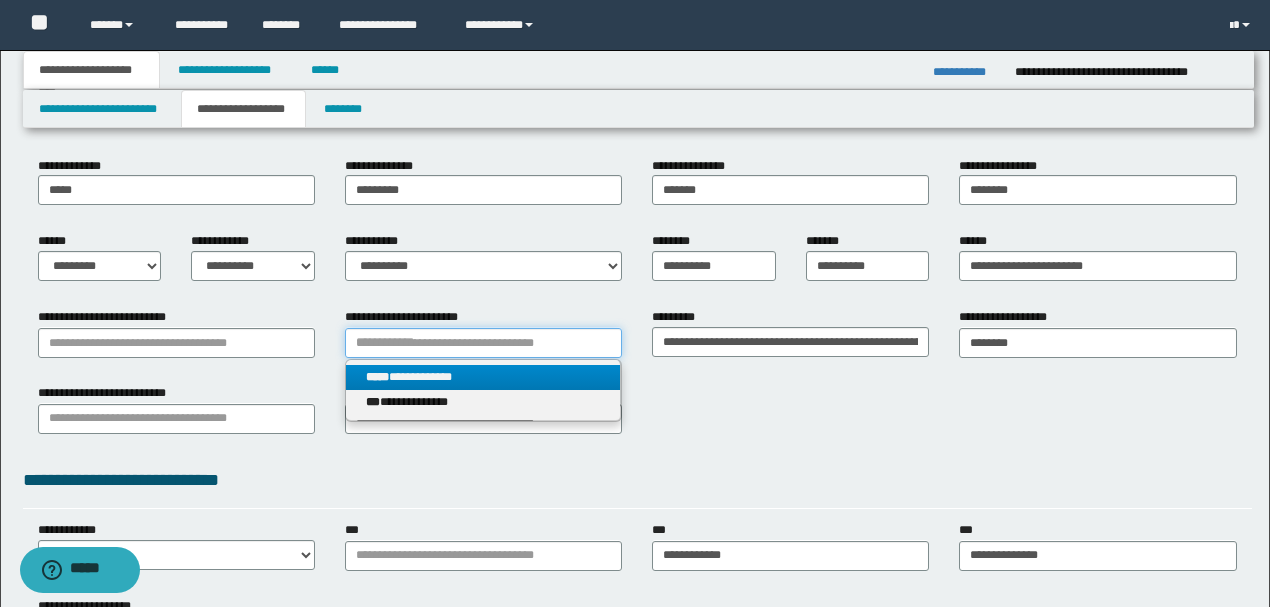 type 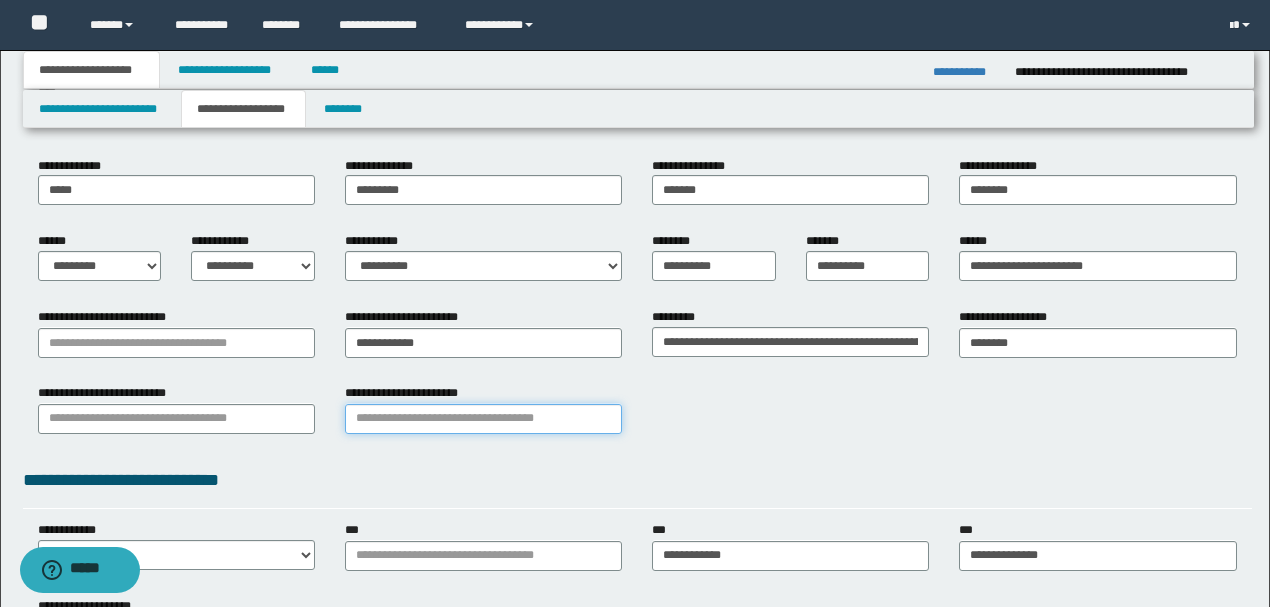 click on "**********" at bounding box center [483, 419] 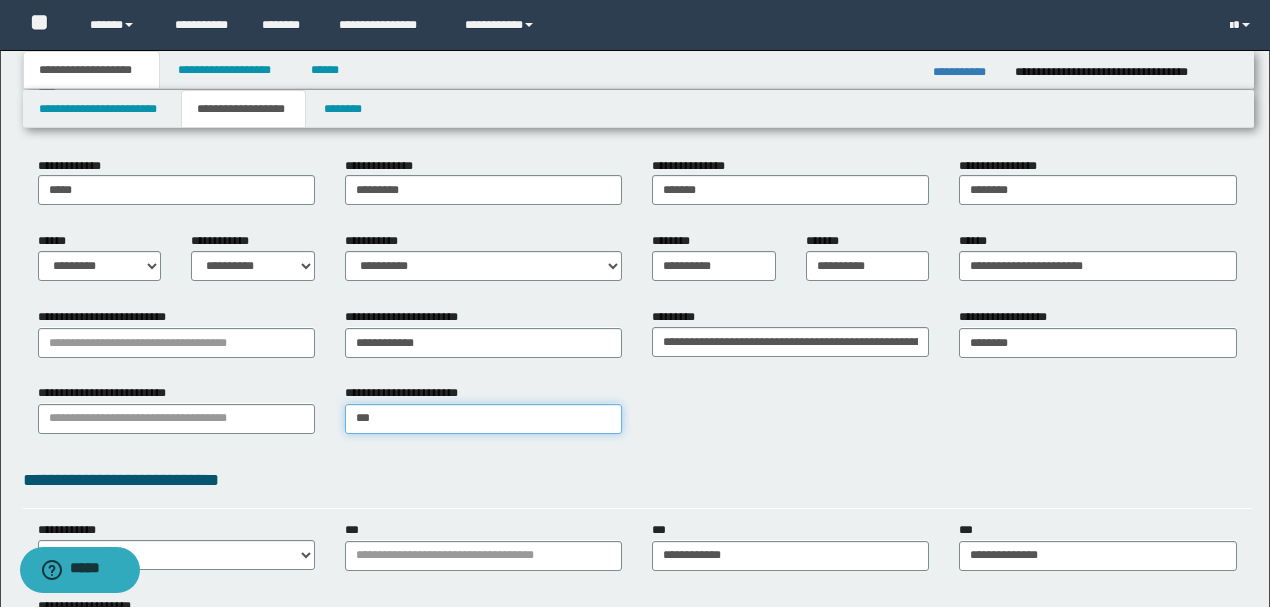 type on "****" 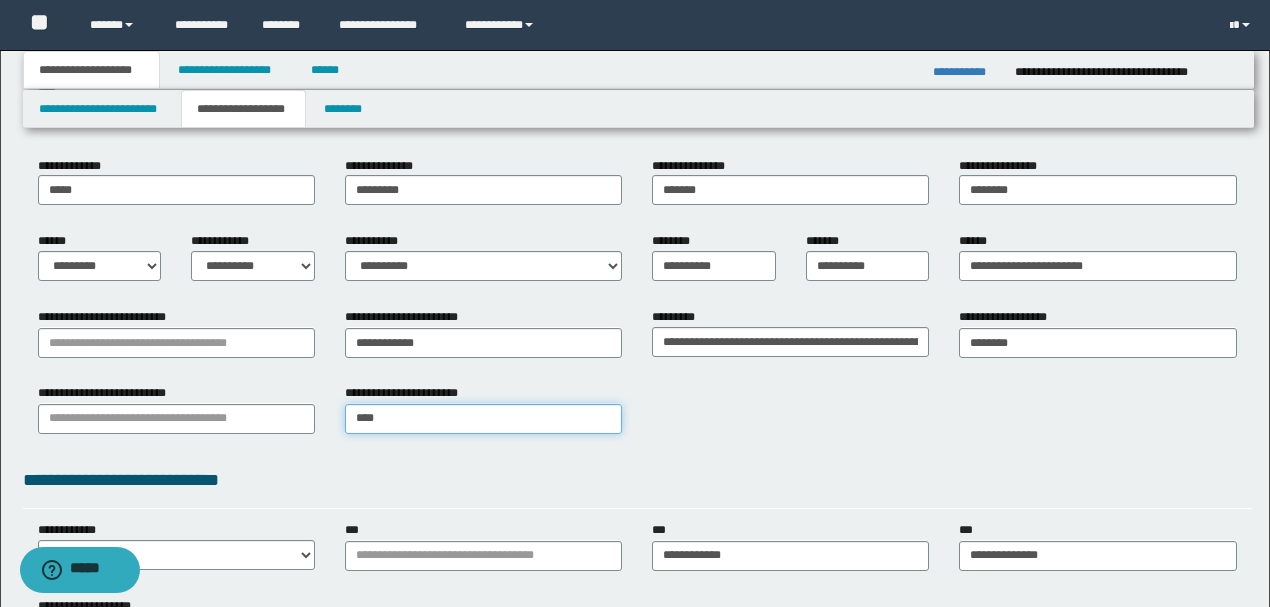 type on "**********" 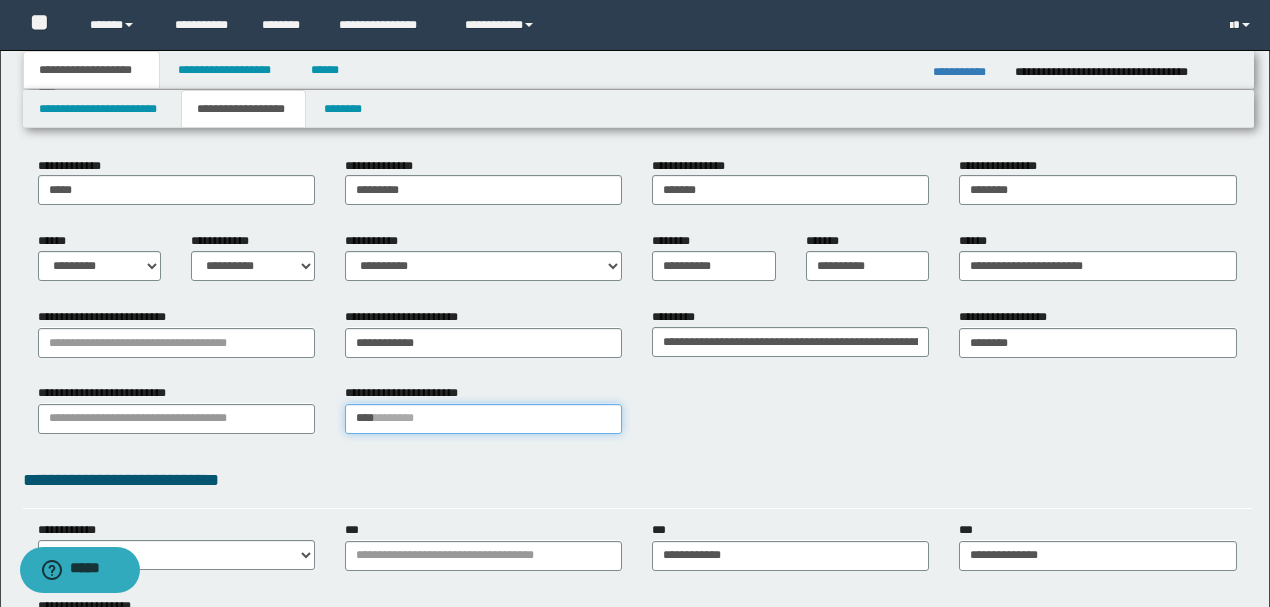 type 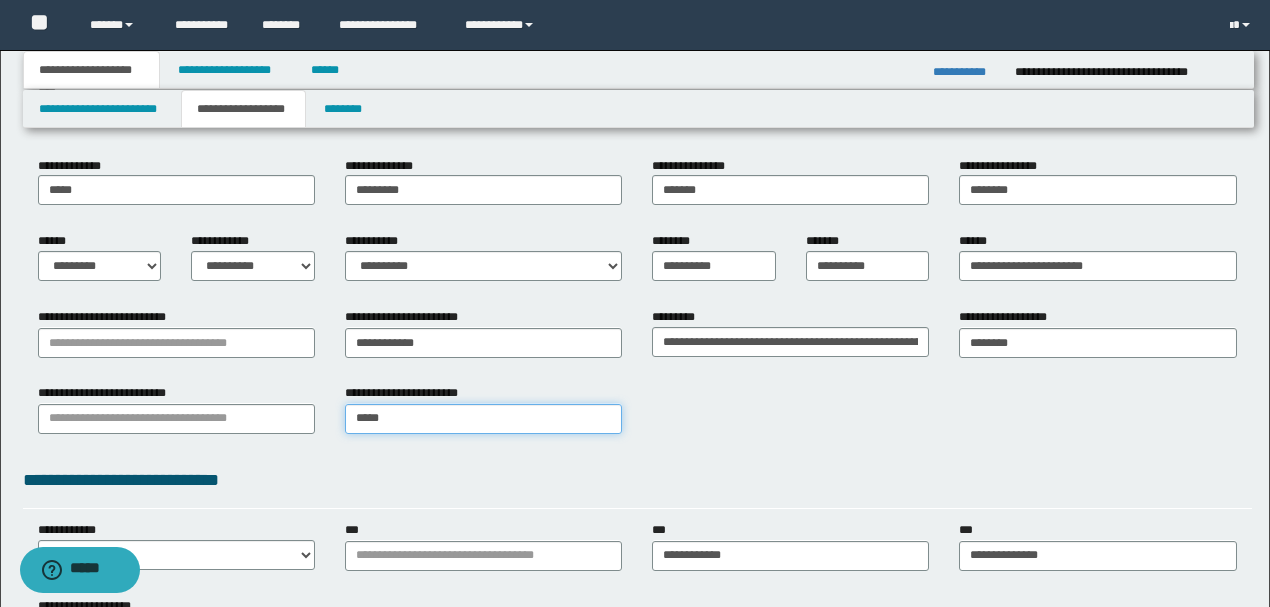type on "**********" 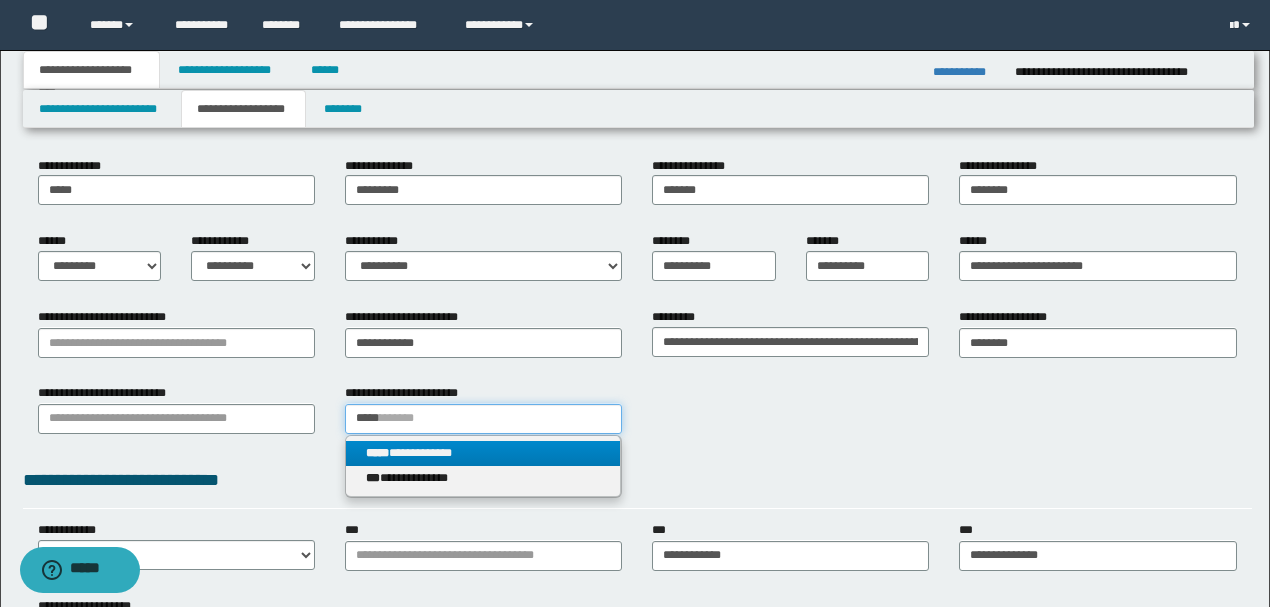type on "*****" 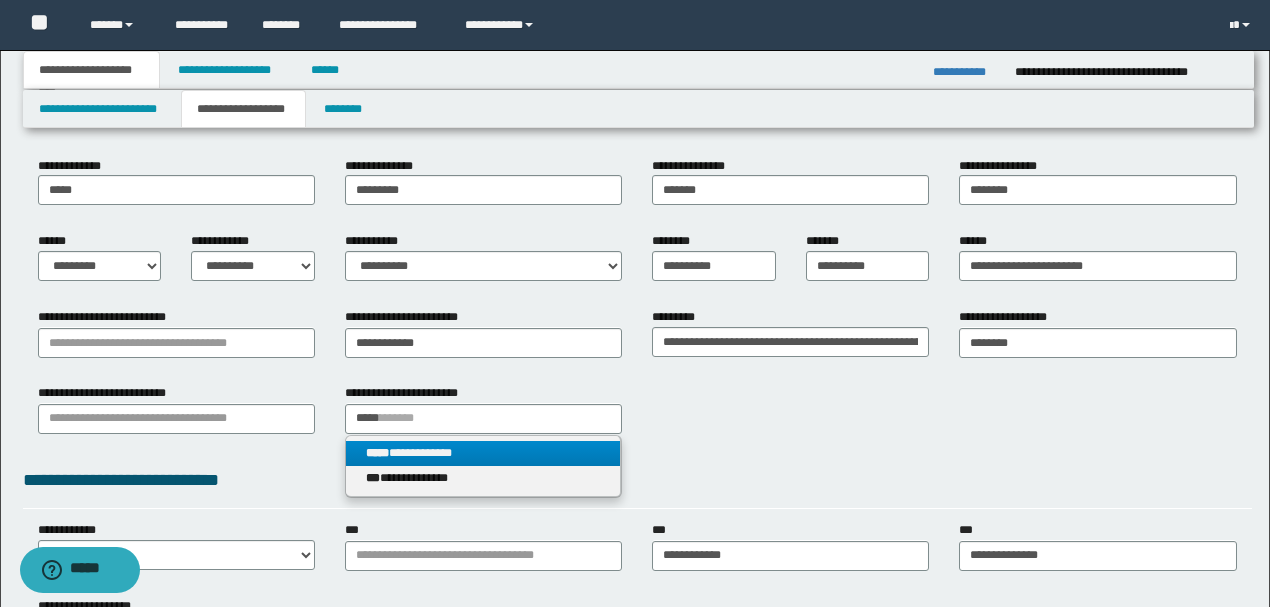 type 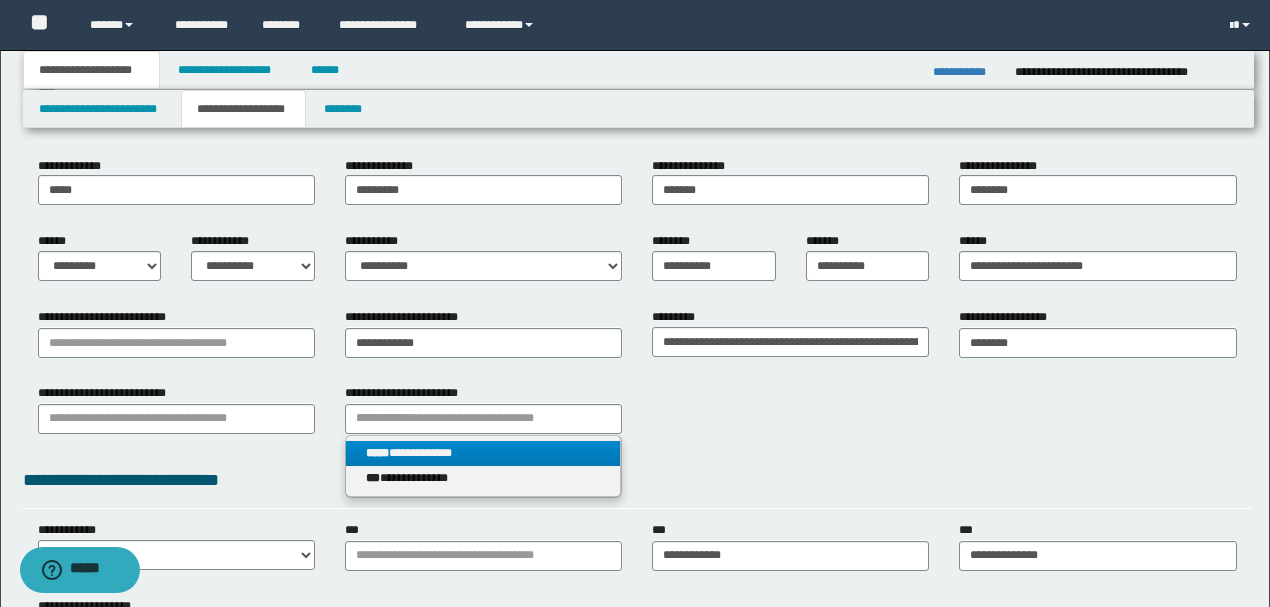 click on "**********" at bounding box center (483, 453) 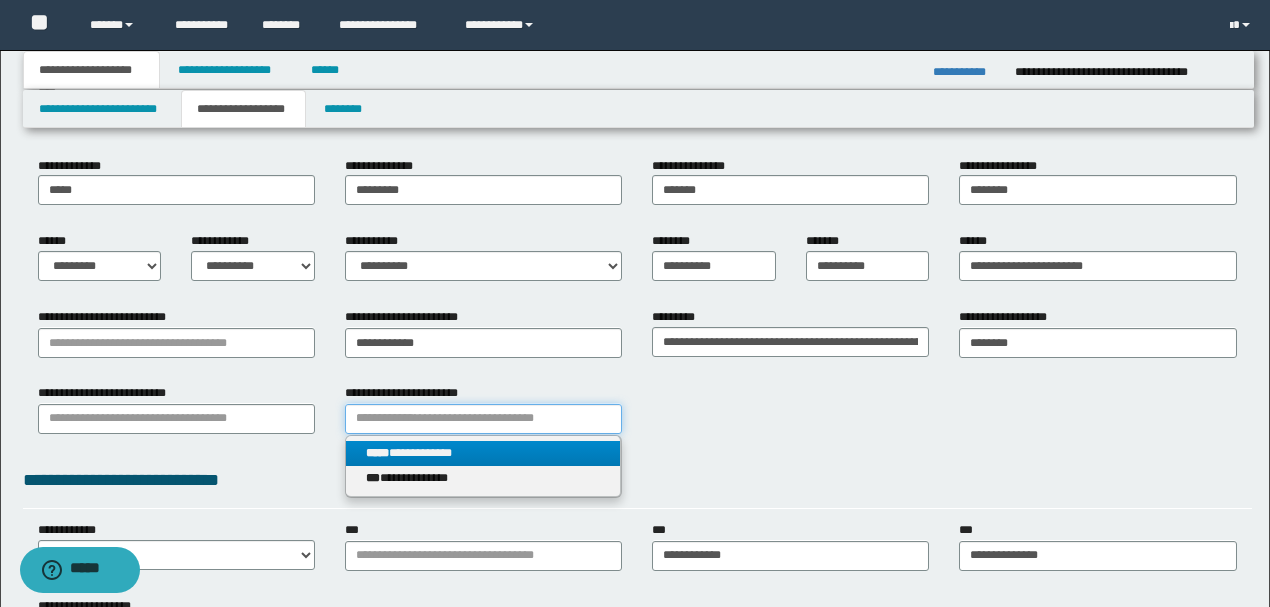 type 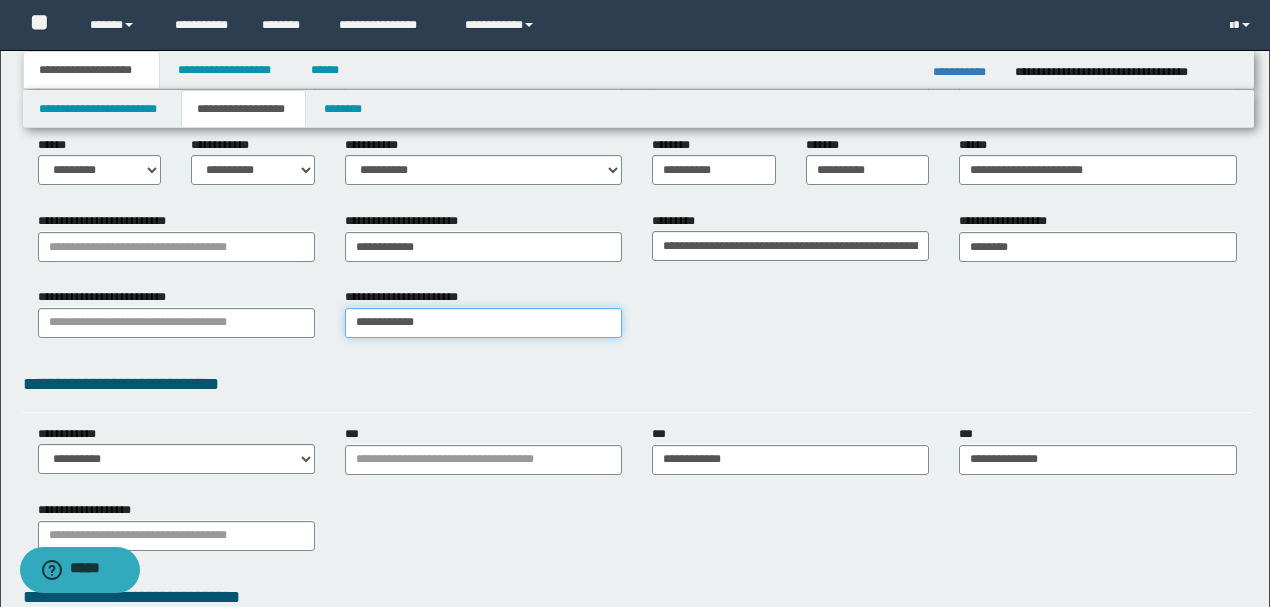 scroll, scrollTop: 400, scrollLeft: 0, axis: vertical 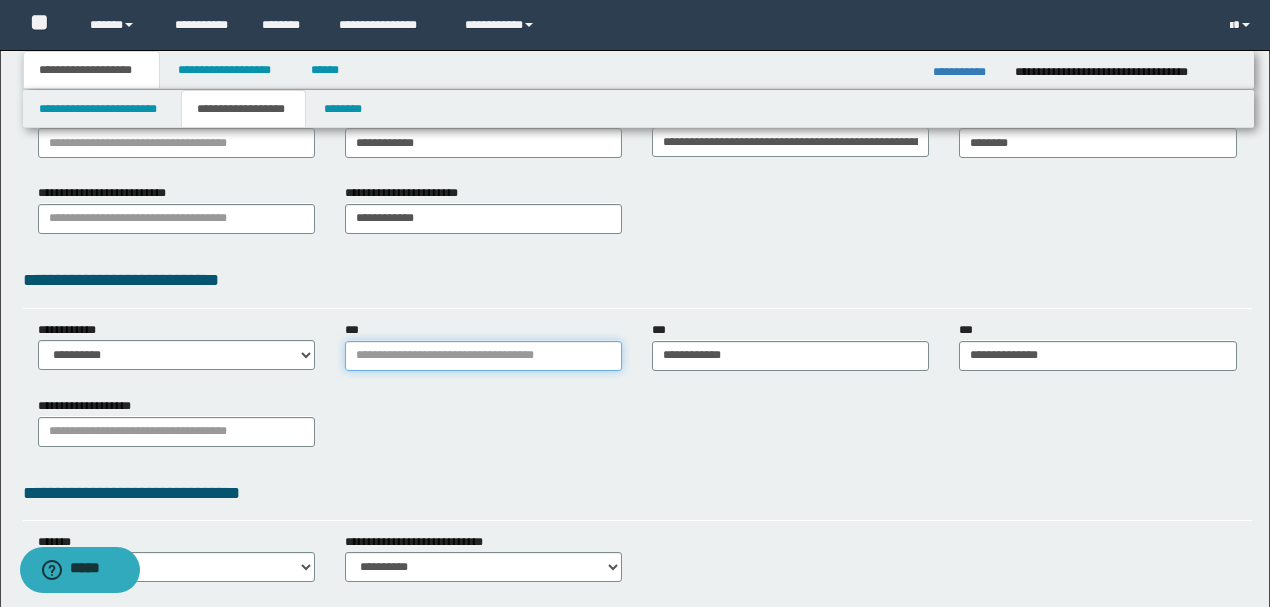 click on "***" at bounding box center (483, 356) 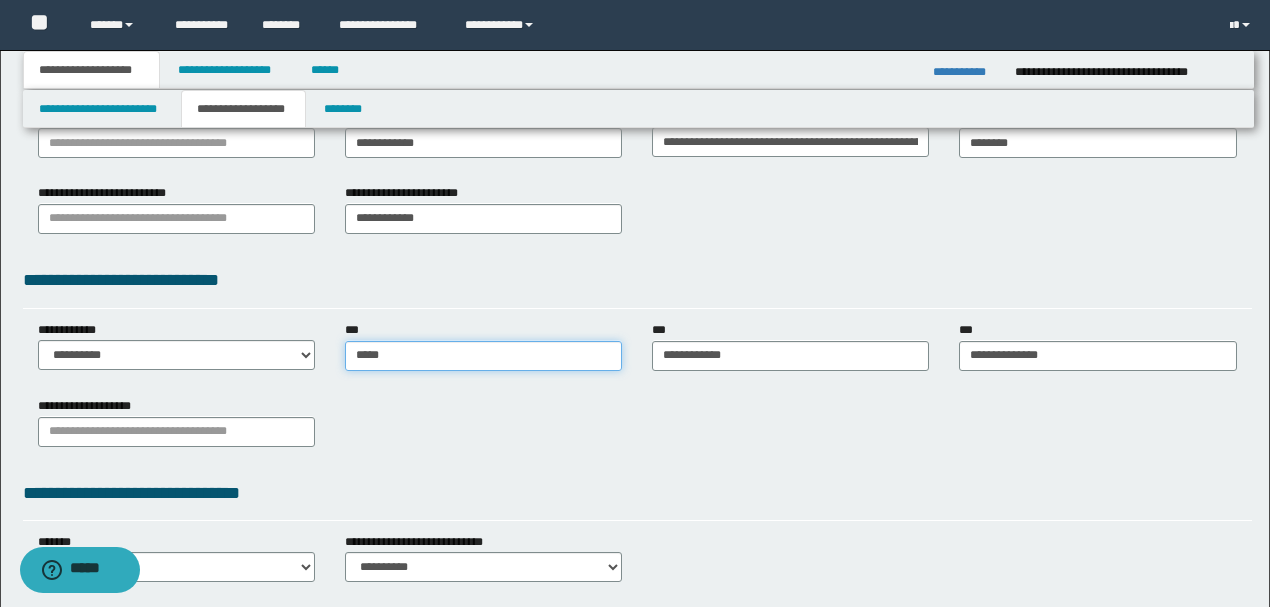 type on "******" 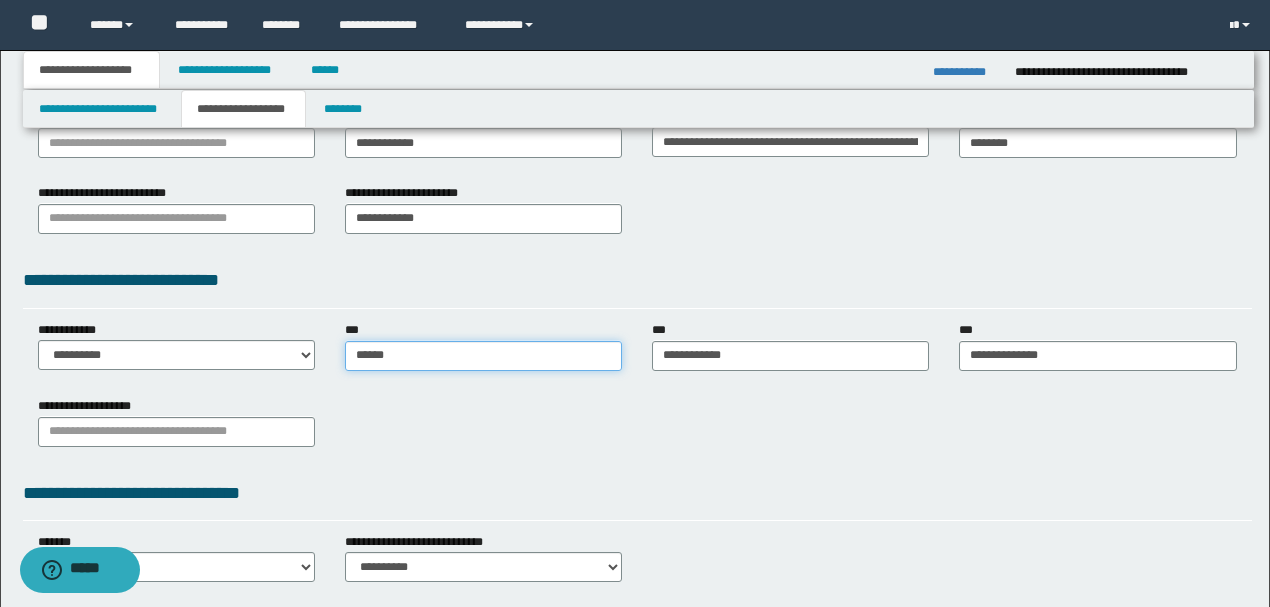 type on "**********" 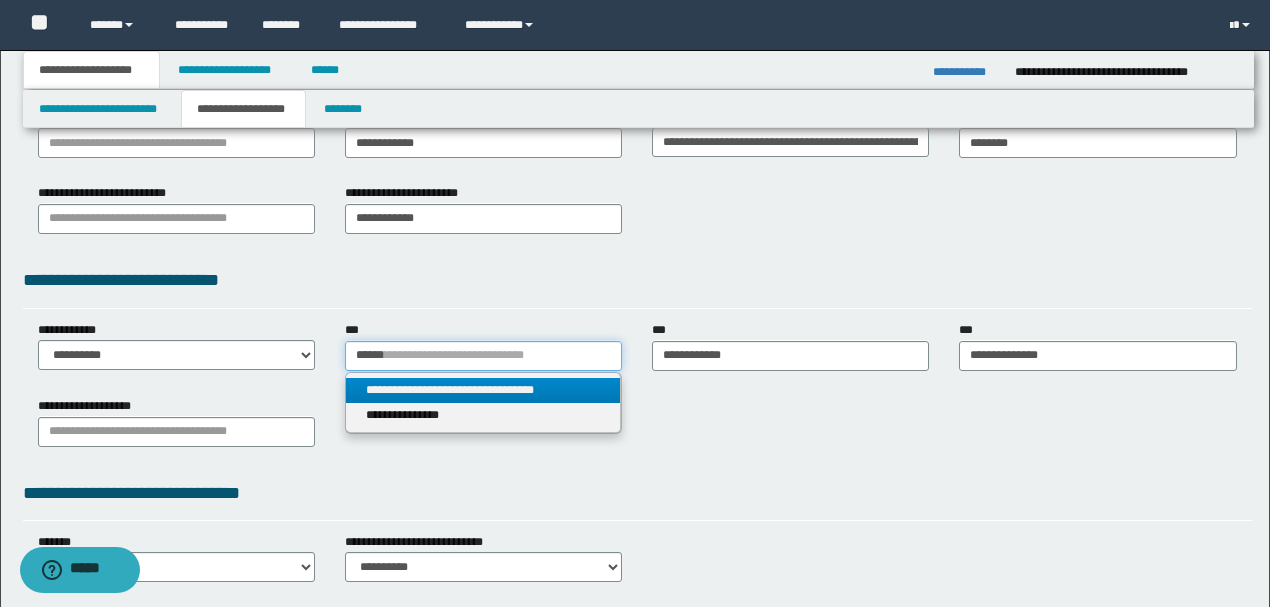 type on "******" 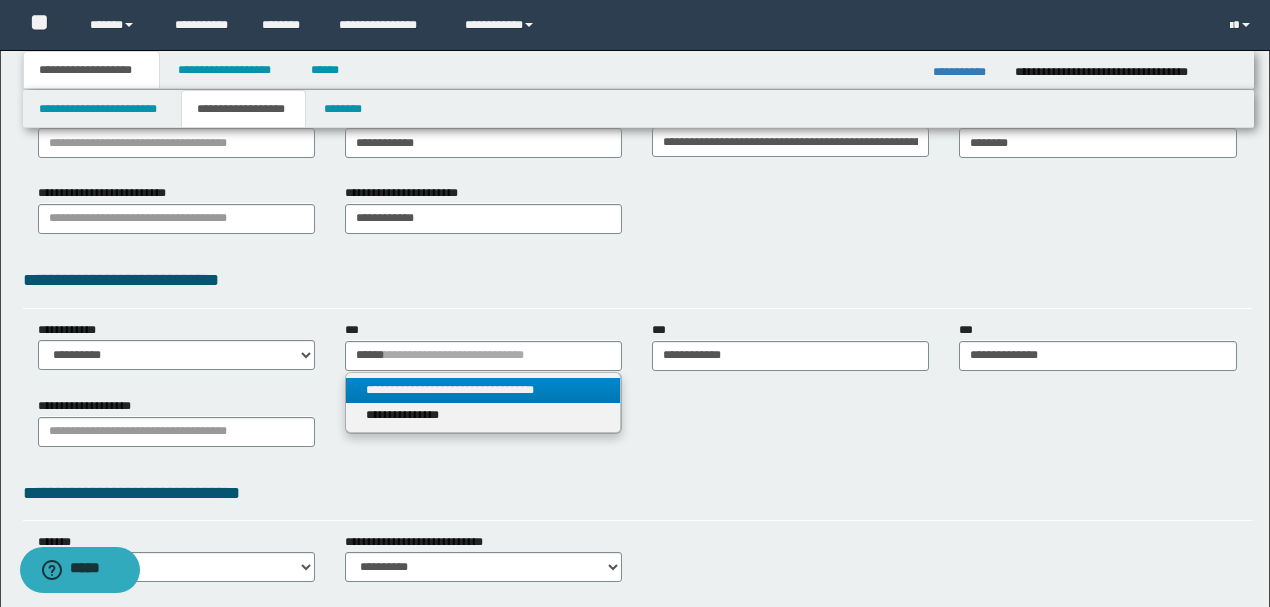 type 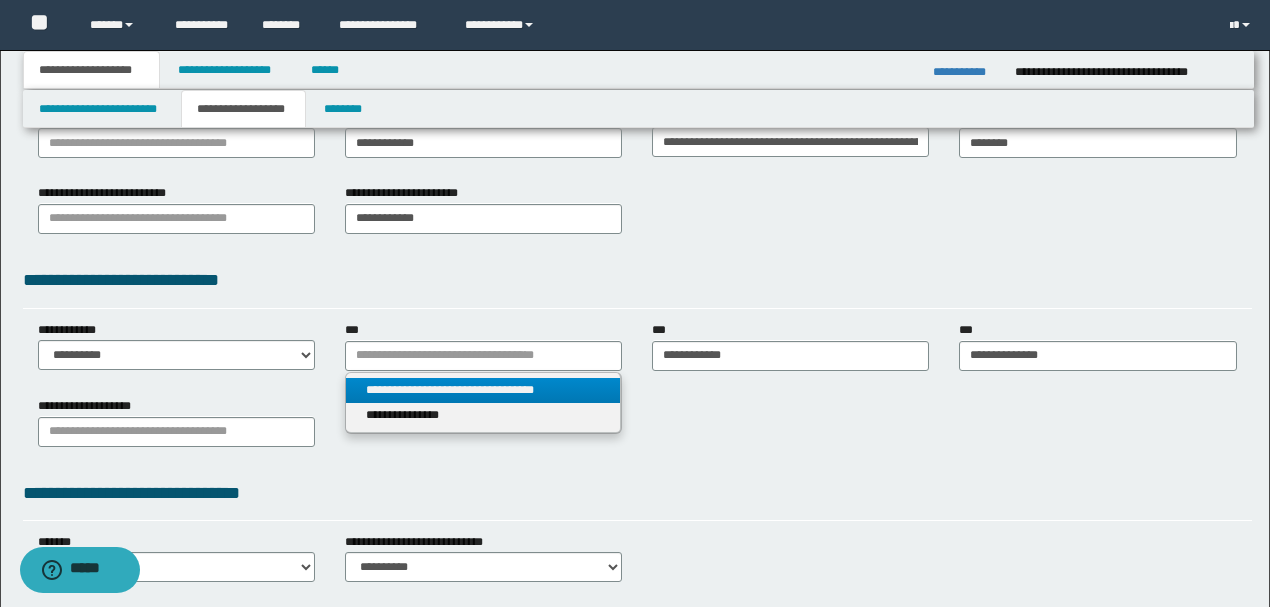 drag, startPoint x: 410, startPoint y: 388, endPoint x: 420, endPoint y: 378, distance: 14.142136 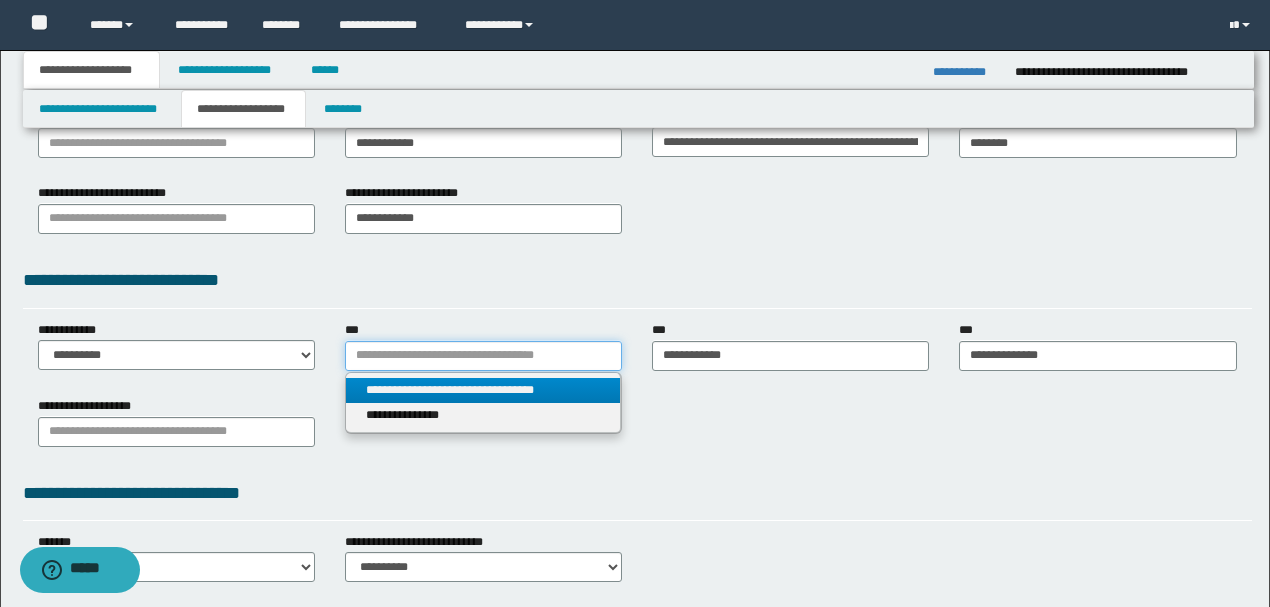 type 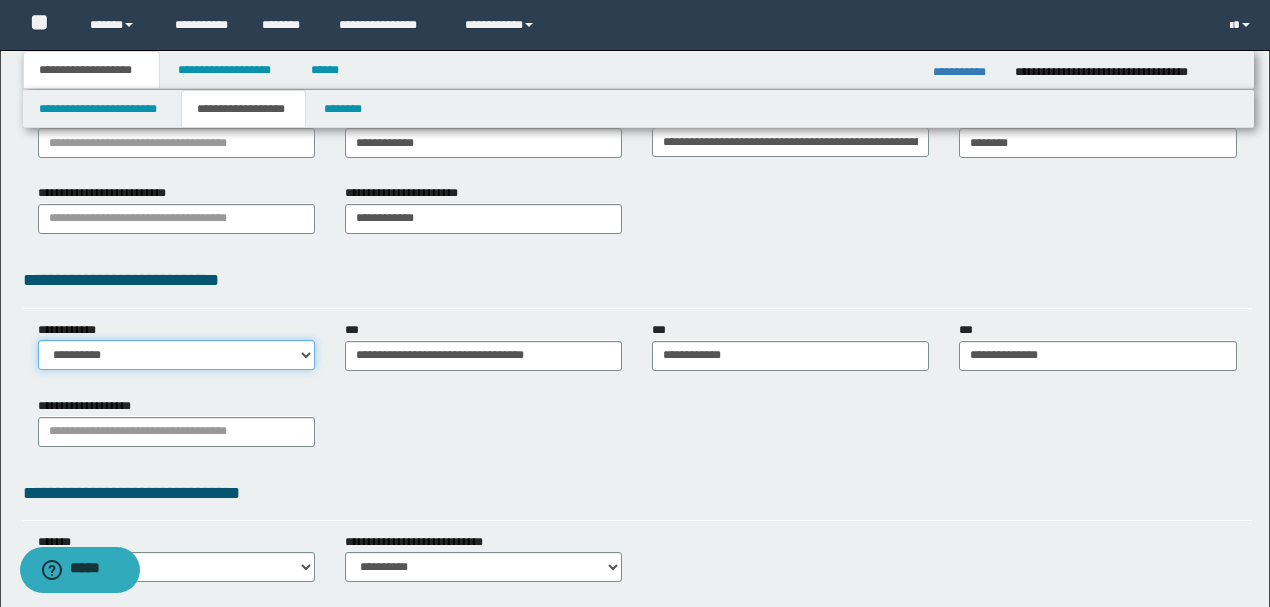 click on "**********" at bounding box center (176, 355) 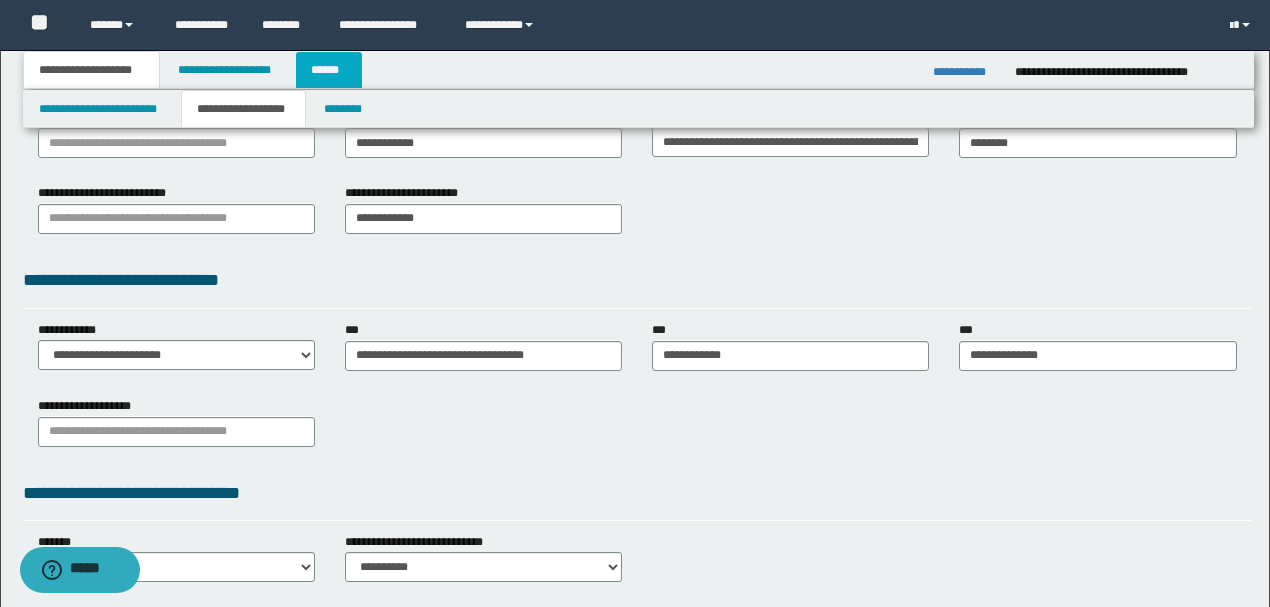 click on "******" at bounding box center (329, 70) 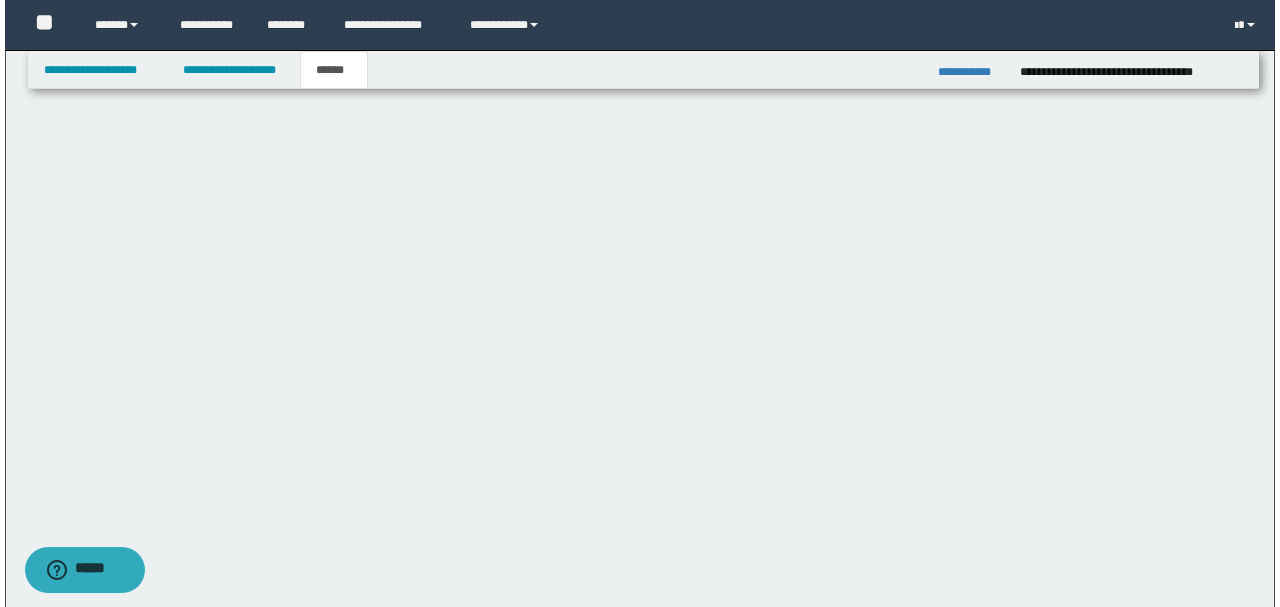 scroll, scrollTop: 0, scrollLeft: 0, axis: both 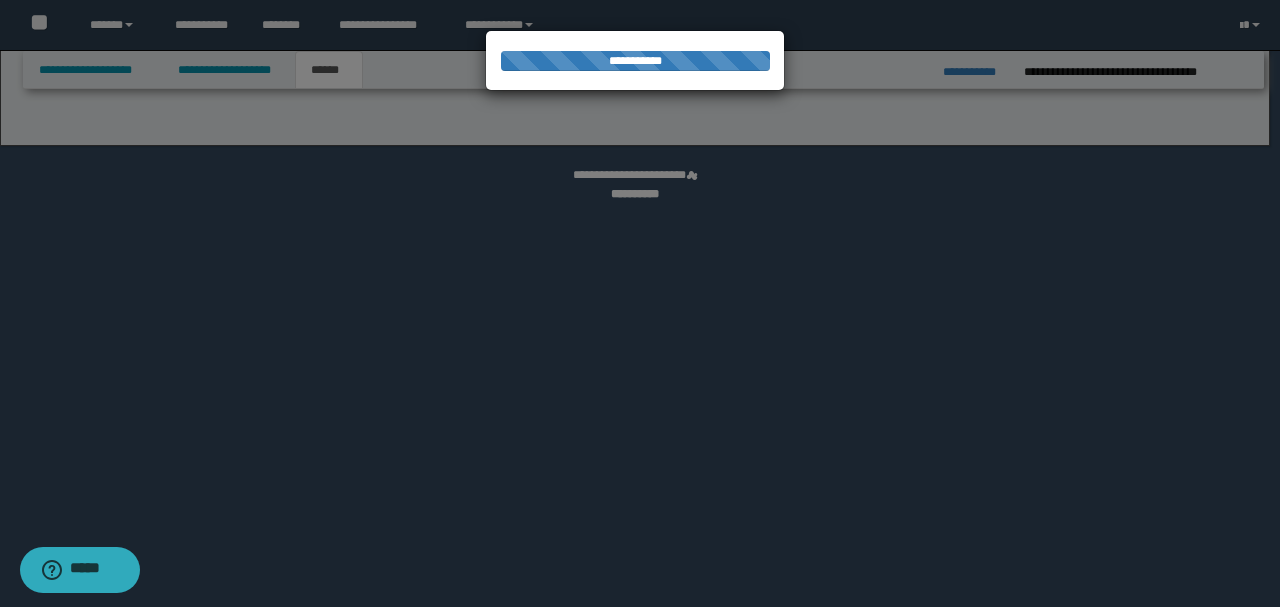 select on "*" 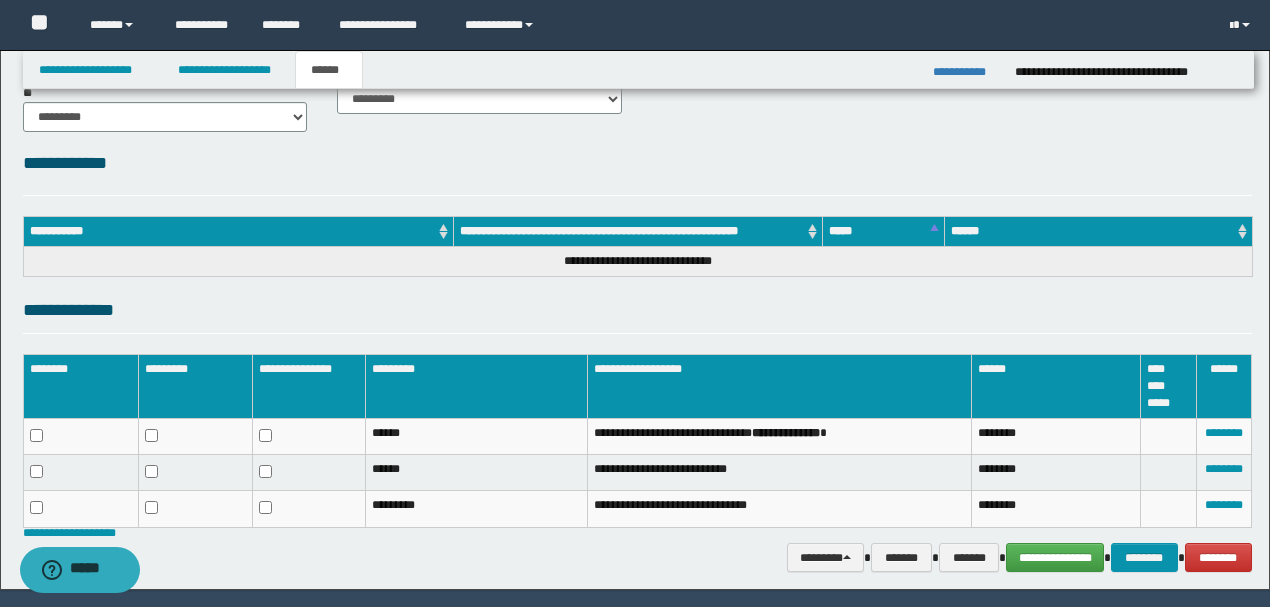scroll, scrollTop: 200, scrollLeft: 0, axis: vertical 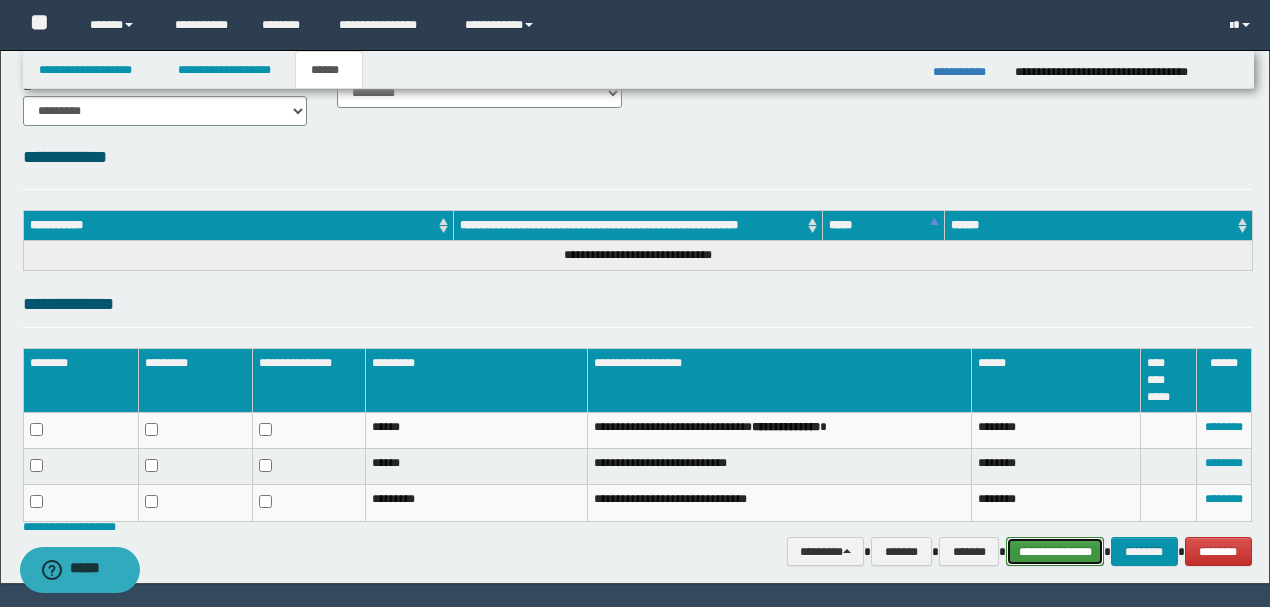 click on "**********" at bounding box center (1055, 551) 